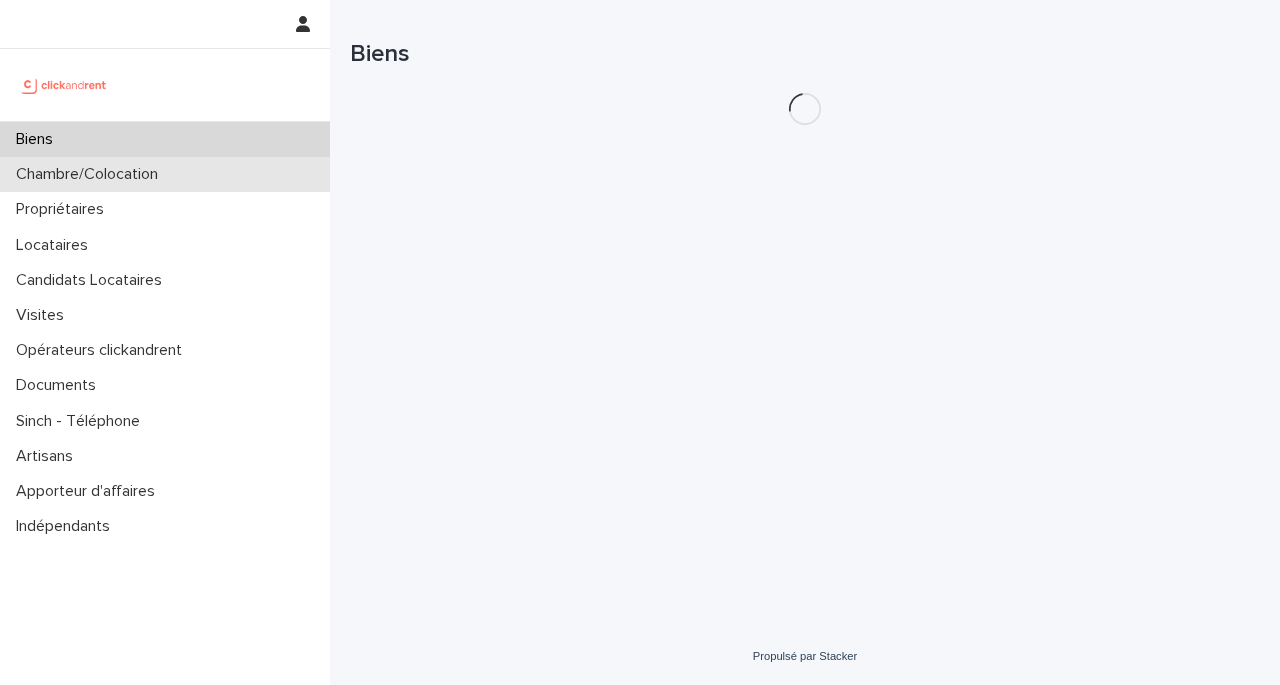 scroll, scrollTop: 0, scrollLeft: 0, axis: both 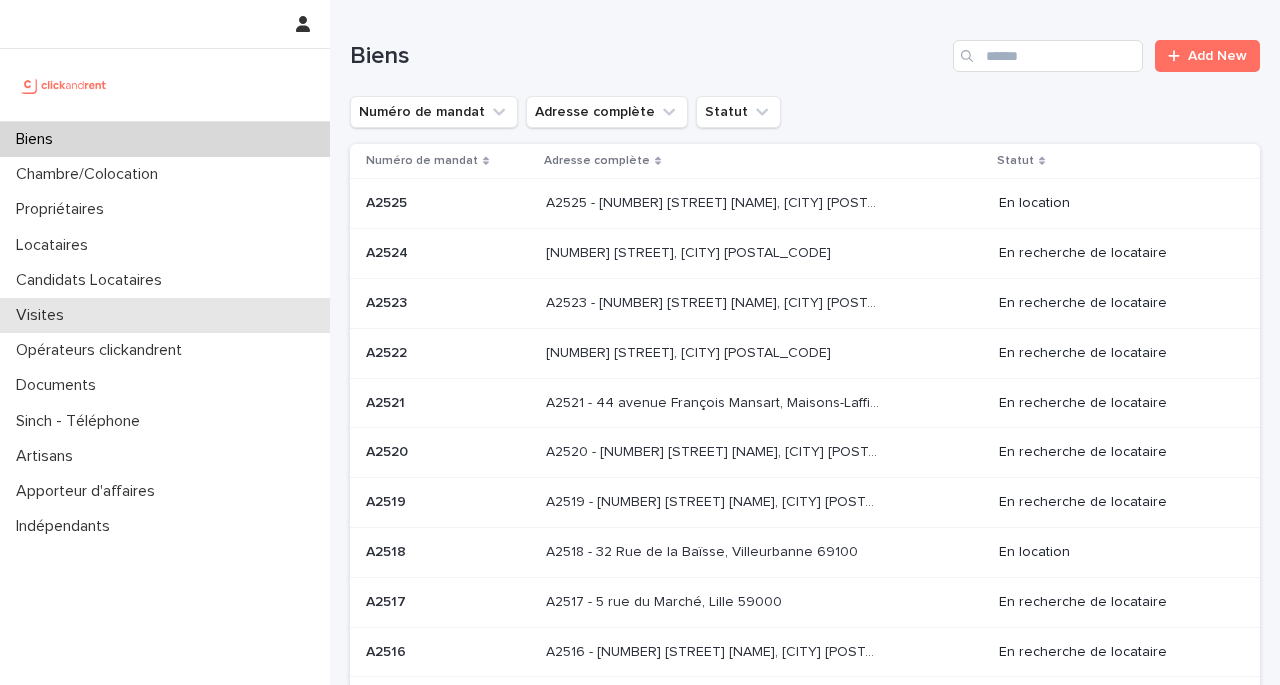 click on "Visites" at bounding box center [44, 315] 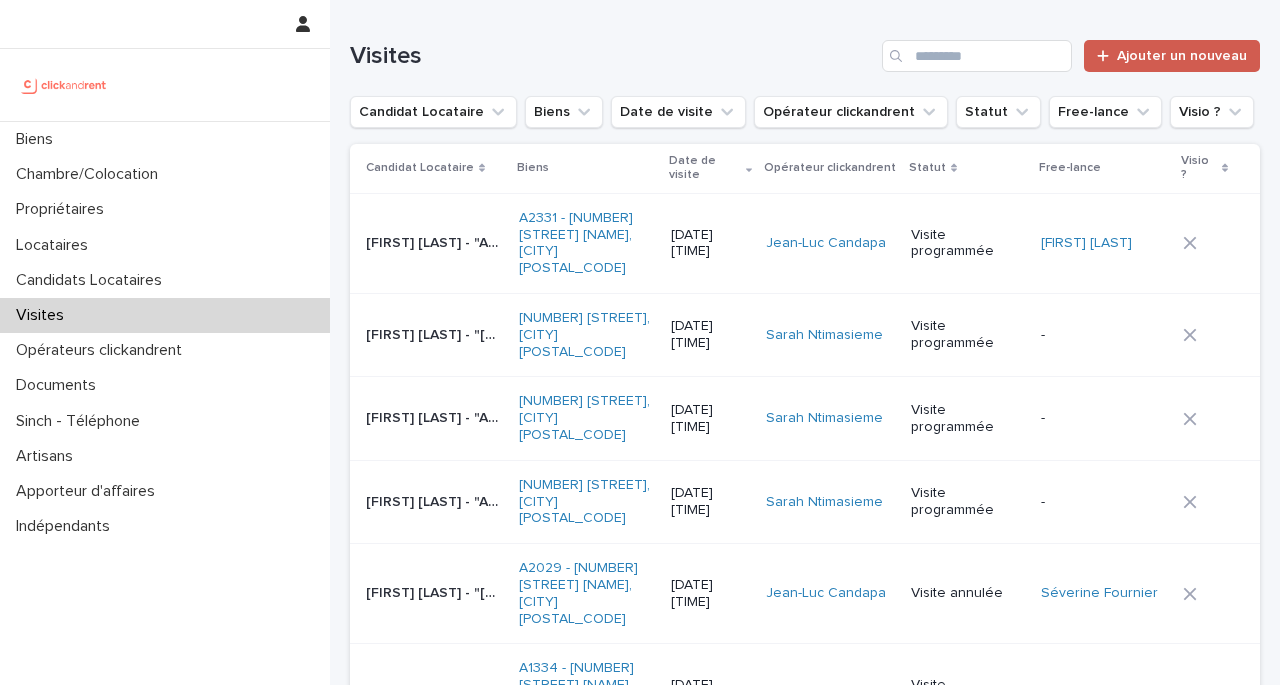 click on "Ajouter un nouveau" at bounding box center (1182, 56) 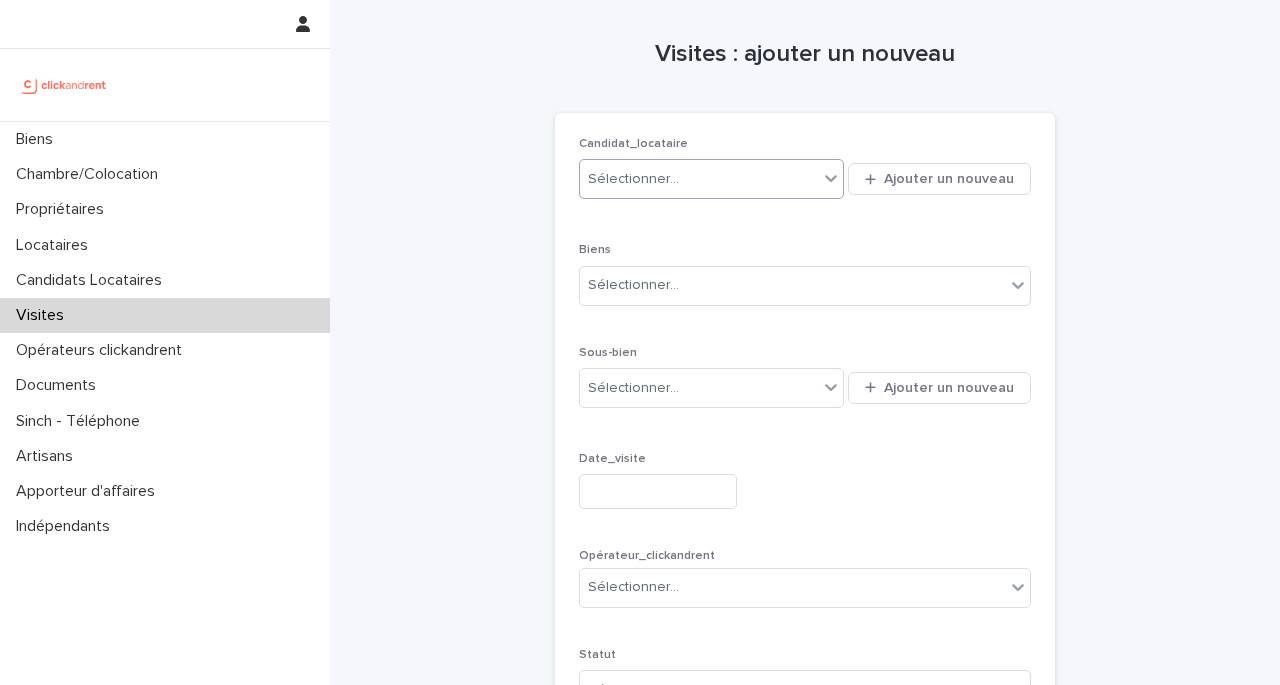 click on "Sélectionner..." at bounding box center (633, 179) 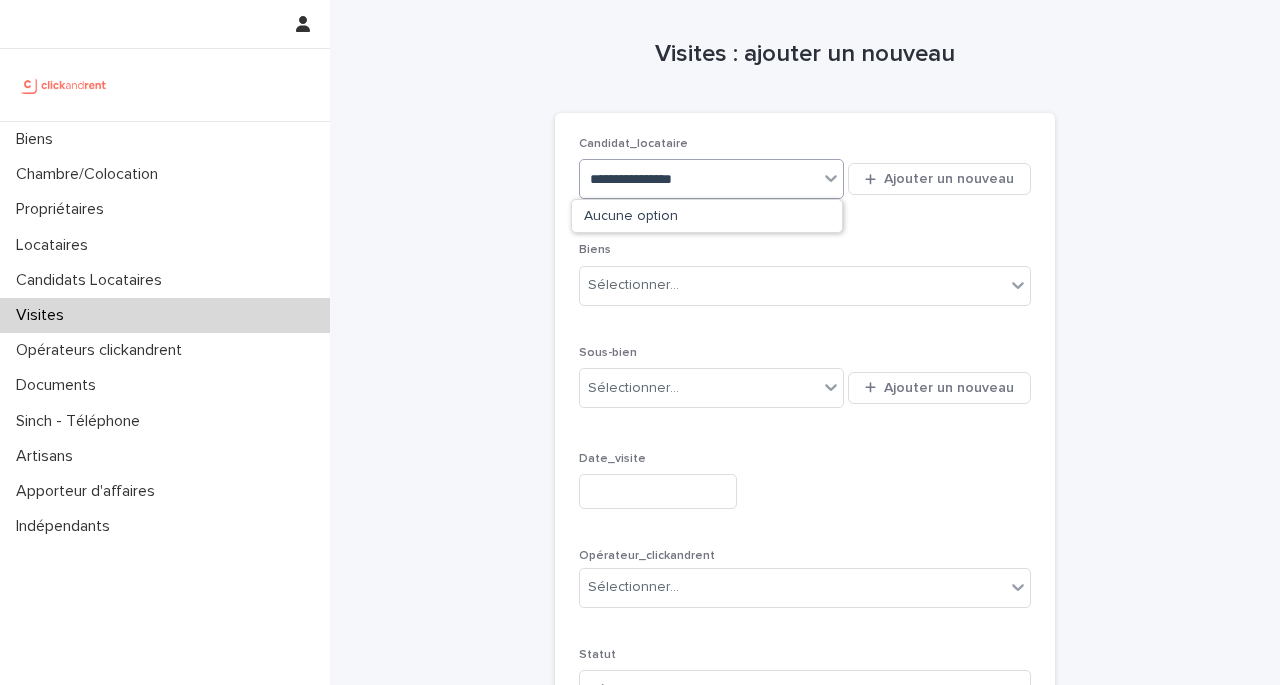 click on "**********" at bounding box center (656, 179) 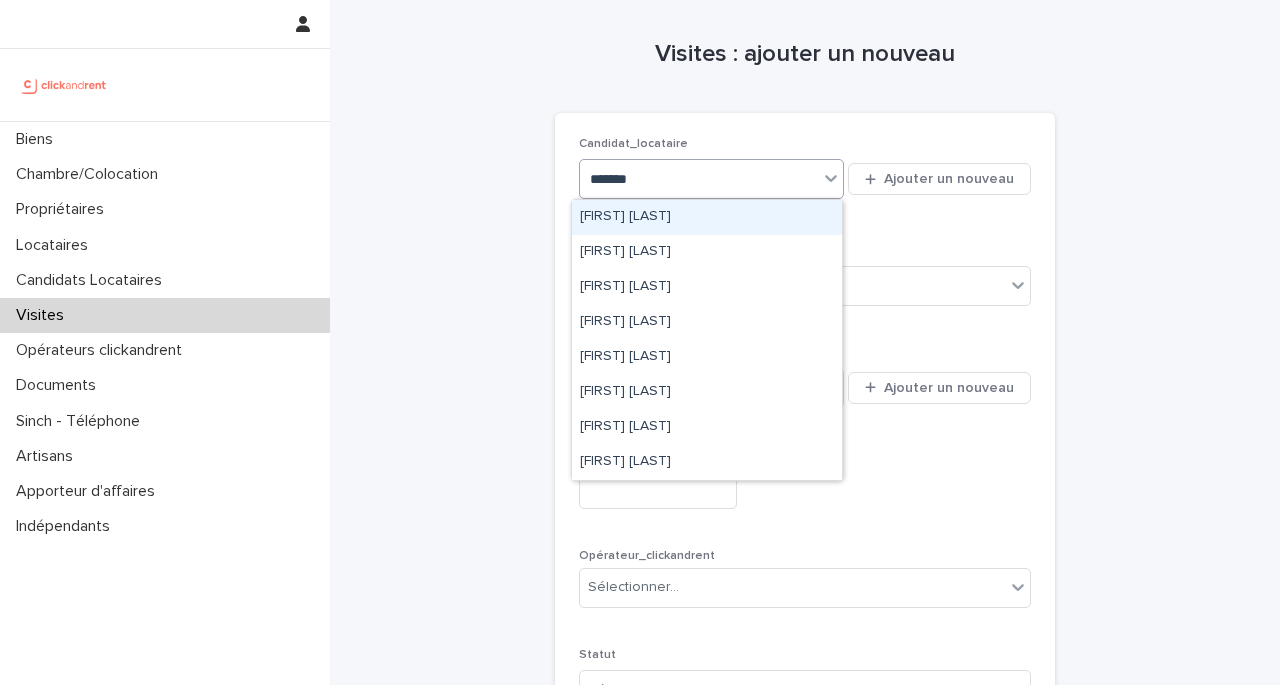 type on "*******" 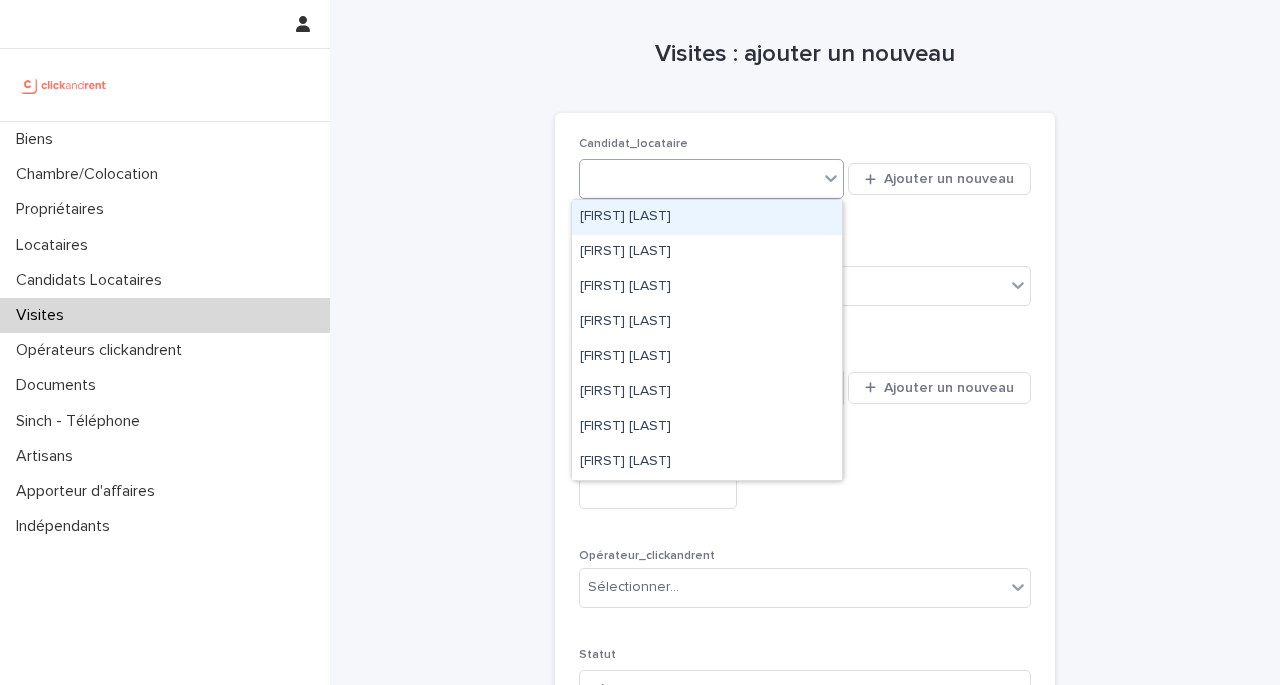 click on "Visites : ajouter un nouveau Chargement... Économie… Chargement... Économie… Chargement... Économie… Candidat_locataire [OPTION] [FIRST] [LAST] ciblée, [NUMBER] sur [NUMBER]. [NUMBER] résultats disponibles. Utilisez les flèches haut et bas pour choisir les options, appuyez sur Entrée pour sélectionner l'option actuellement ciblée, appuyez sur Échap pour quitter le menu, puis appuyez sur Tab pour sélectionner l'option et quitter le menu. LGARANCE Ajouter un nouveau Biens Sélectionner... Sous-bien Sélectionner... Ajouter un nouveau Date_visite Opérateur_clickandrent Sélectionner... Statut Sélectionner... Visio ? Pour l'envoi du lien en visio => il faut Sauvegarder puis cliquer sur le lien ! - Désolé, une erreur s'est produite lors de l'enregistrement de votre dossier. Veuillez réessayer. Veuillez remplir les champs obligatoires ci-dessus. Sauvegarder" at bounding box center [805, 480] 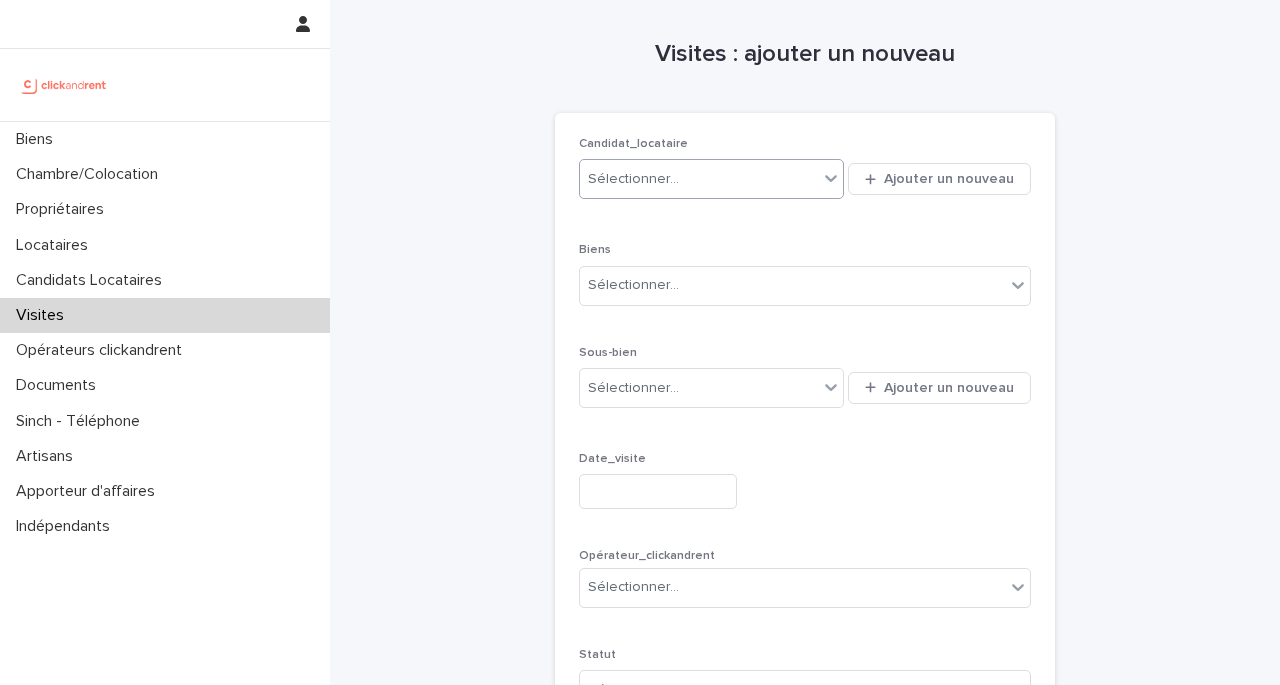 click on "Sélectionner..." at bounding box center (633, 179) 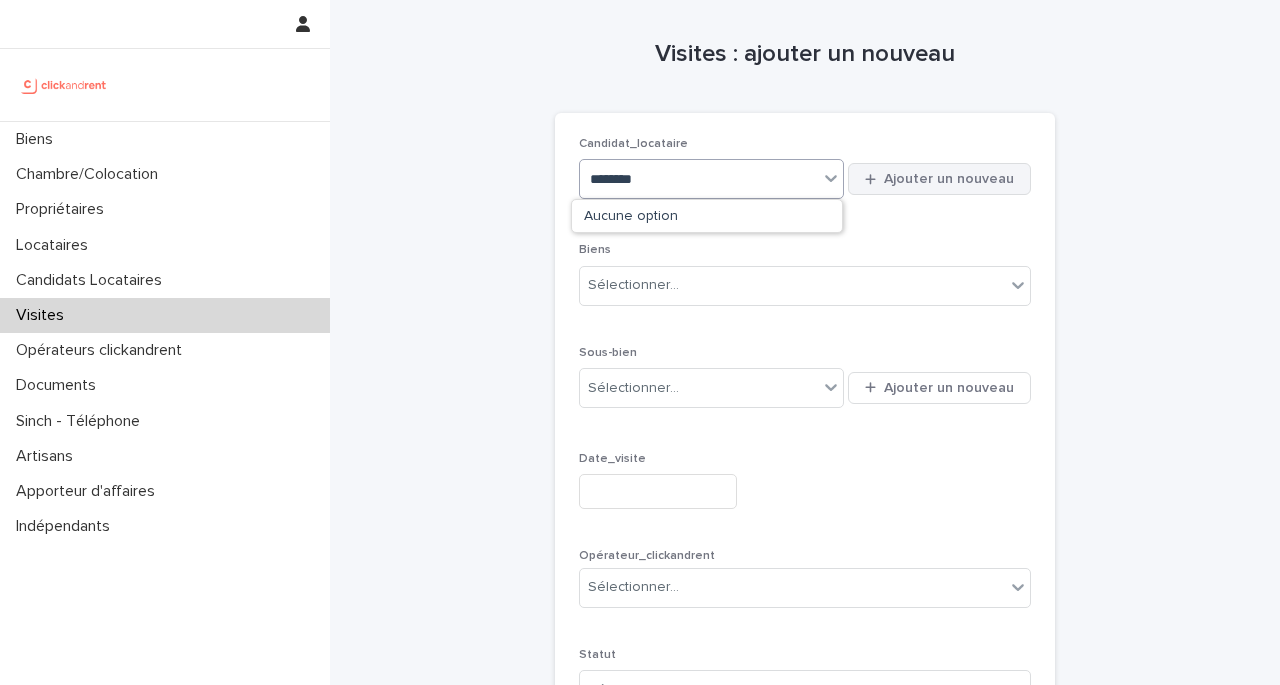 type on "********" 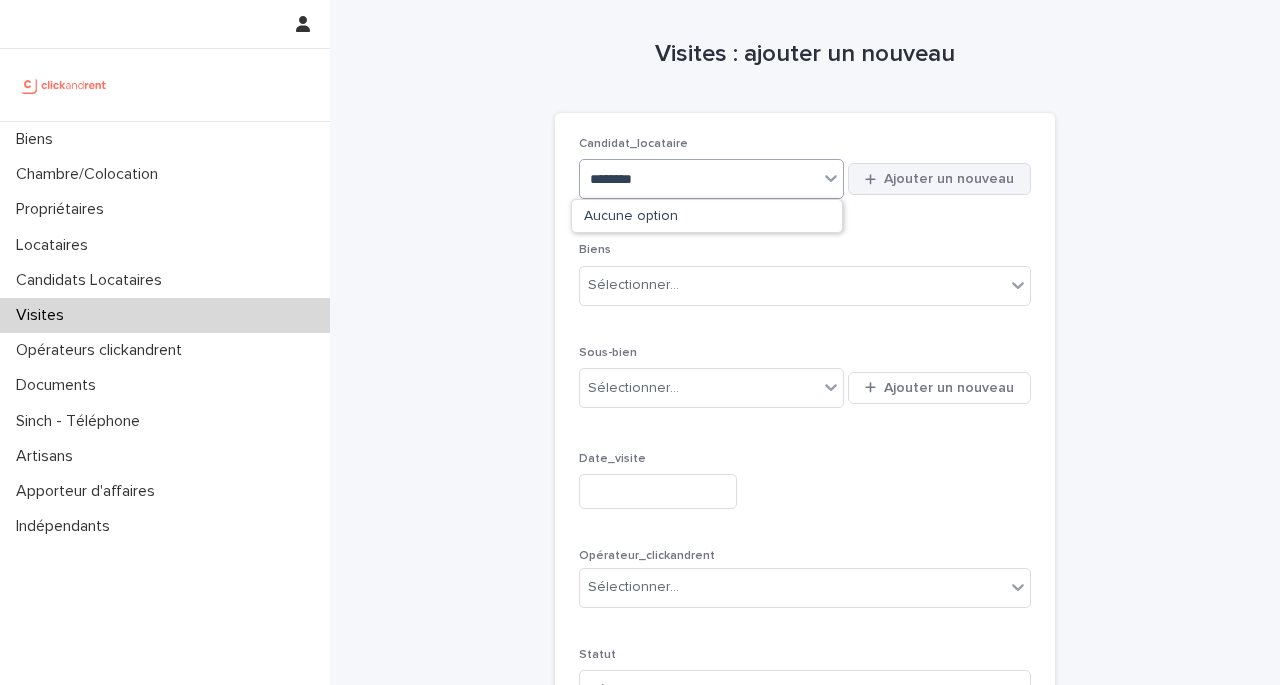 type 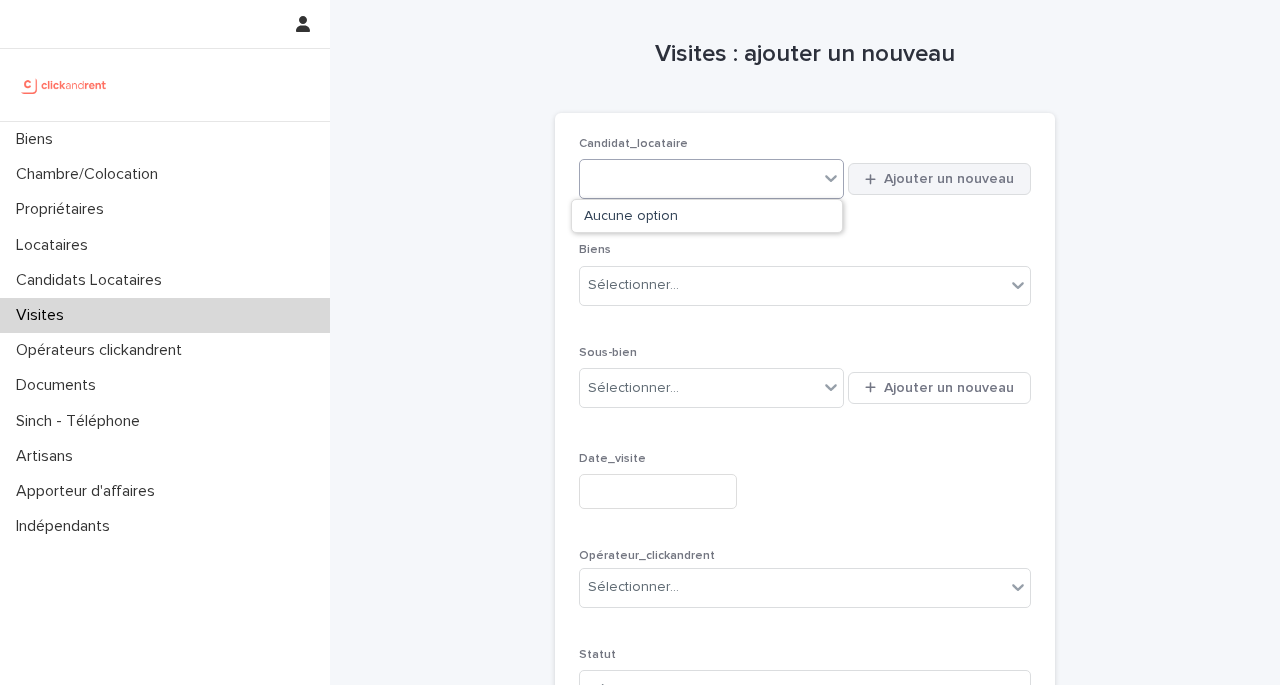 click on "Ajouter un nouveau" at bounding box center [949, 179] 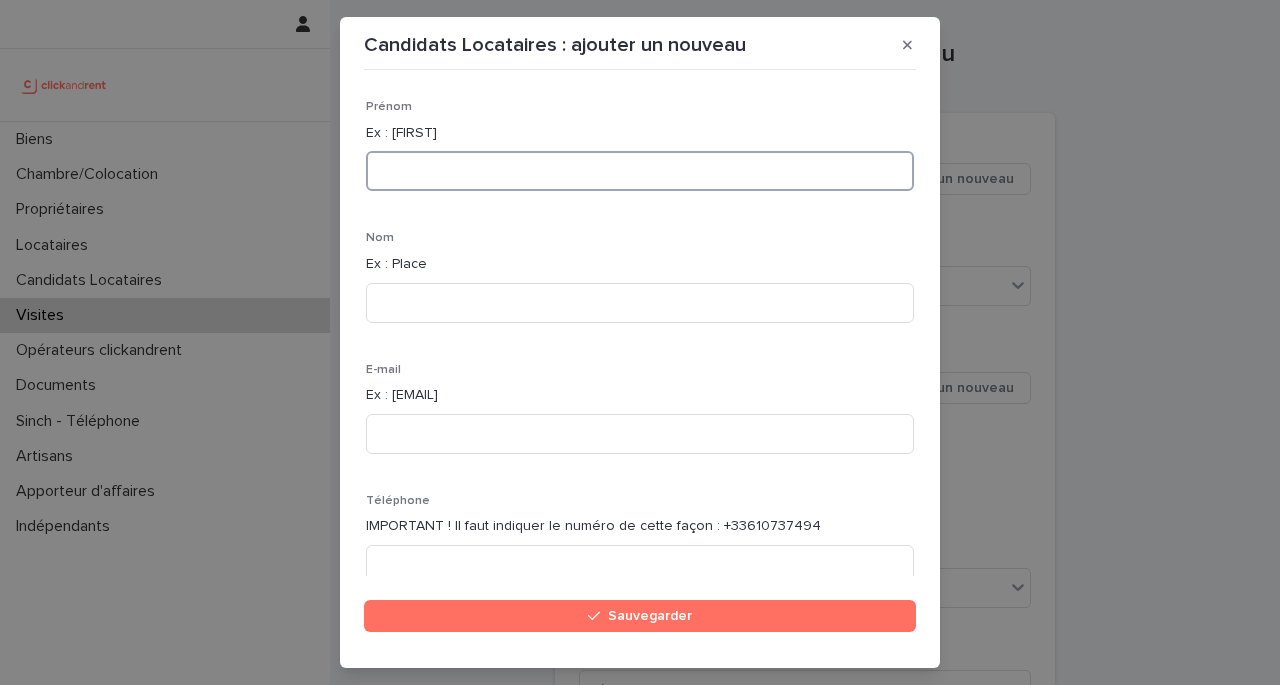 click at bounding box center [640, 171] 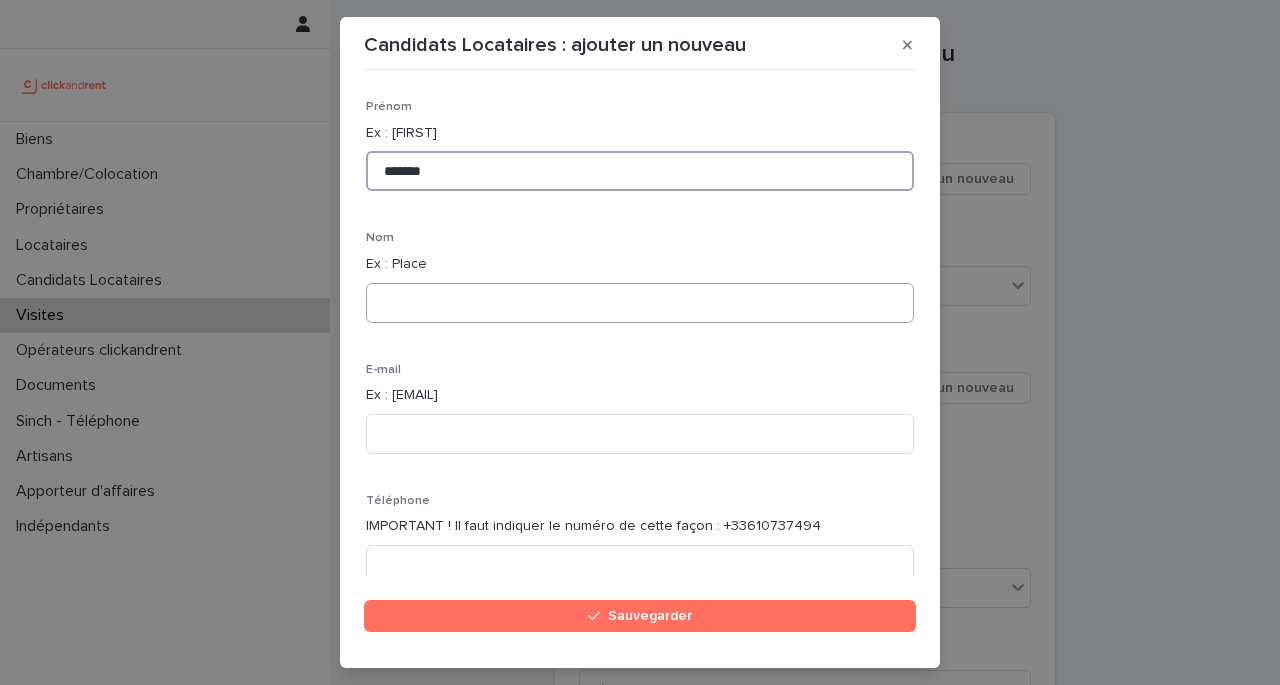 type on "*******" 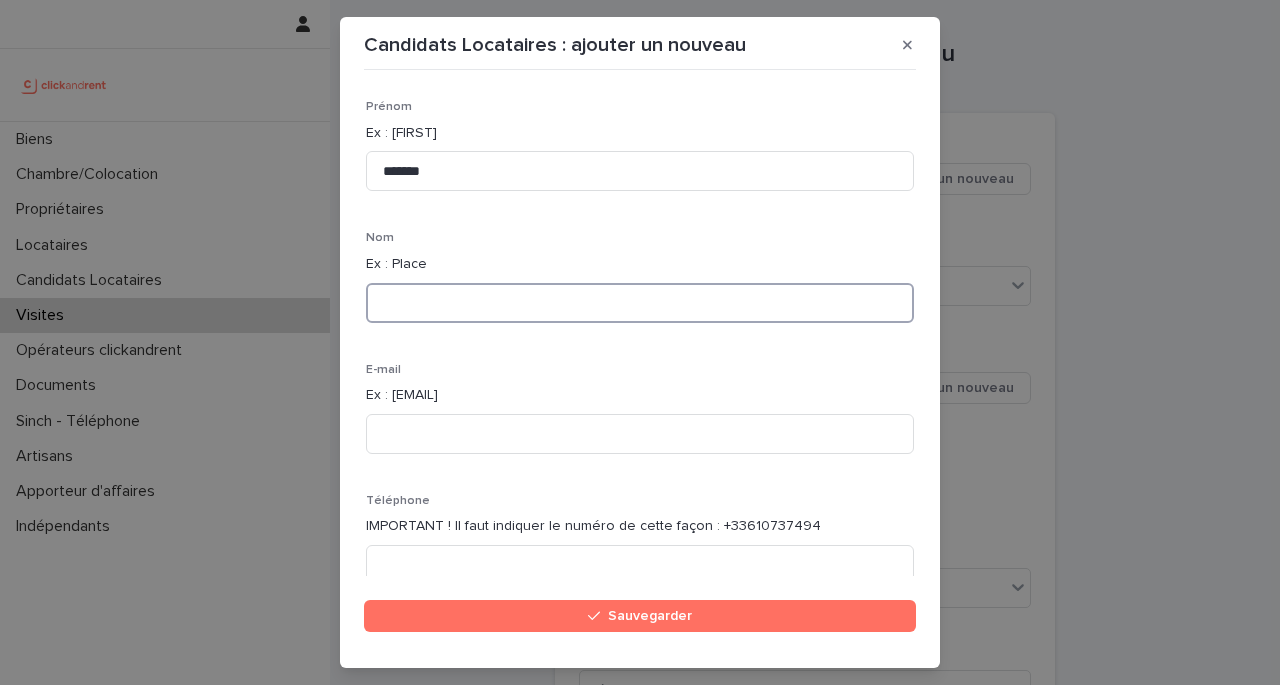 click at bounding box center (640, 303) 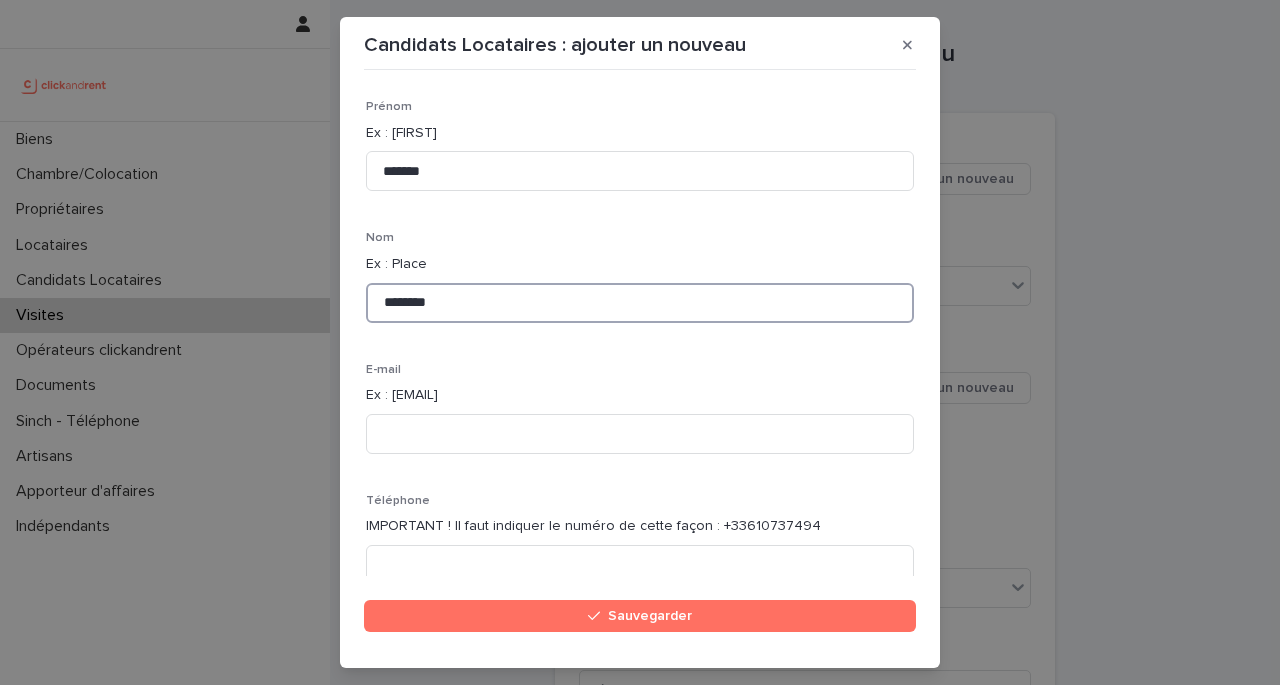 type on "********" 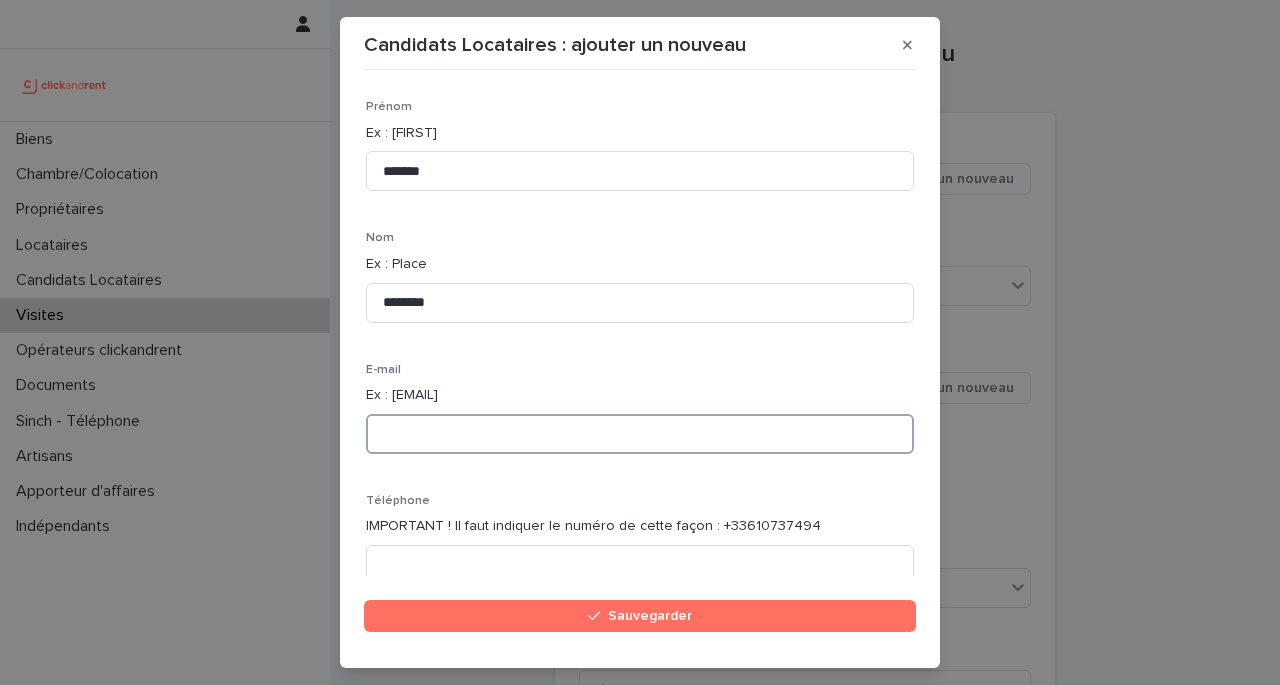 click at bounding box center (640, 434) 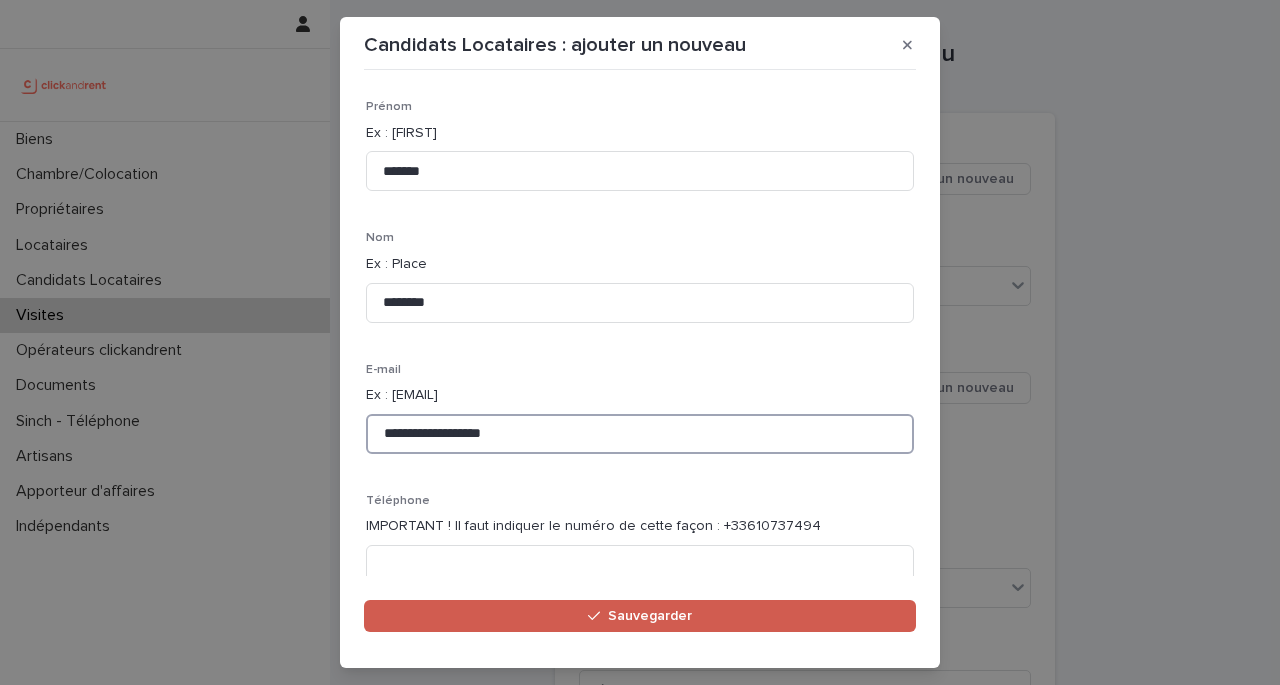 type on "**********" 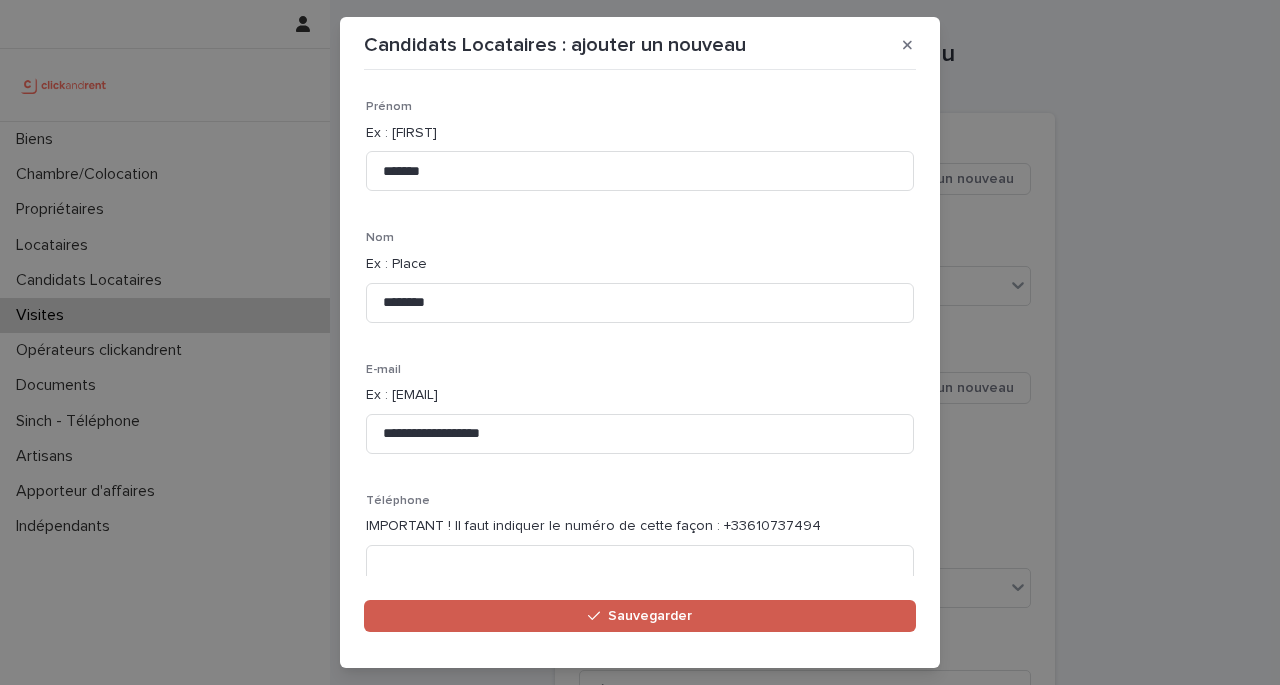 click on "Sauvegarder" at bounding box center (640, 616) 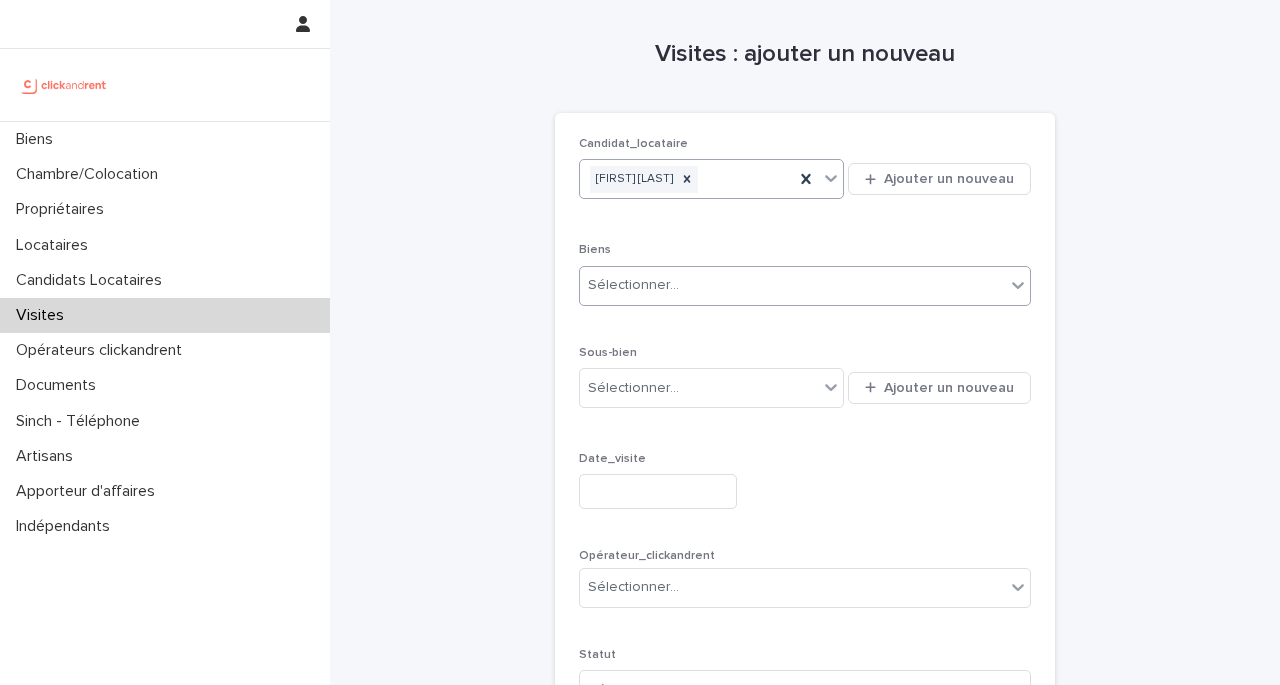 click on "Sélectionner..." at bounding box center (792, 285) 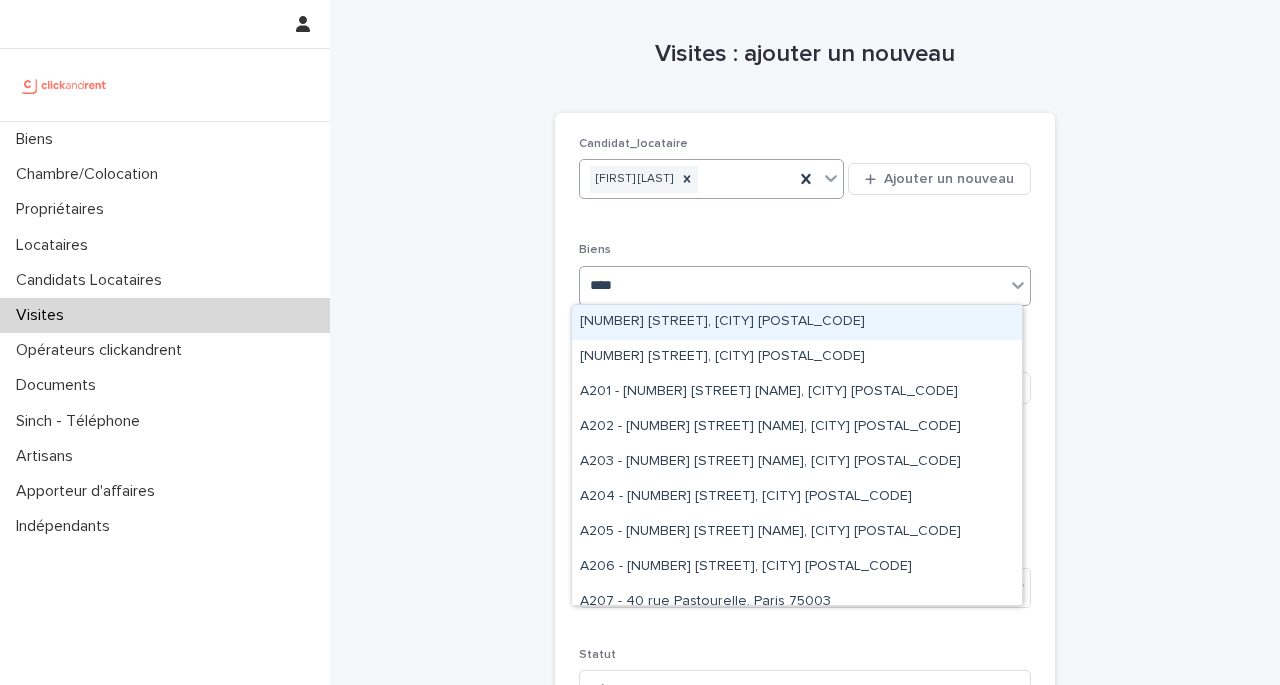 type on "*****" 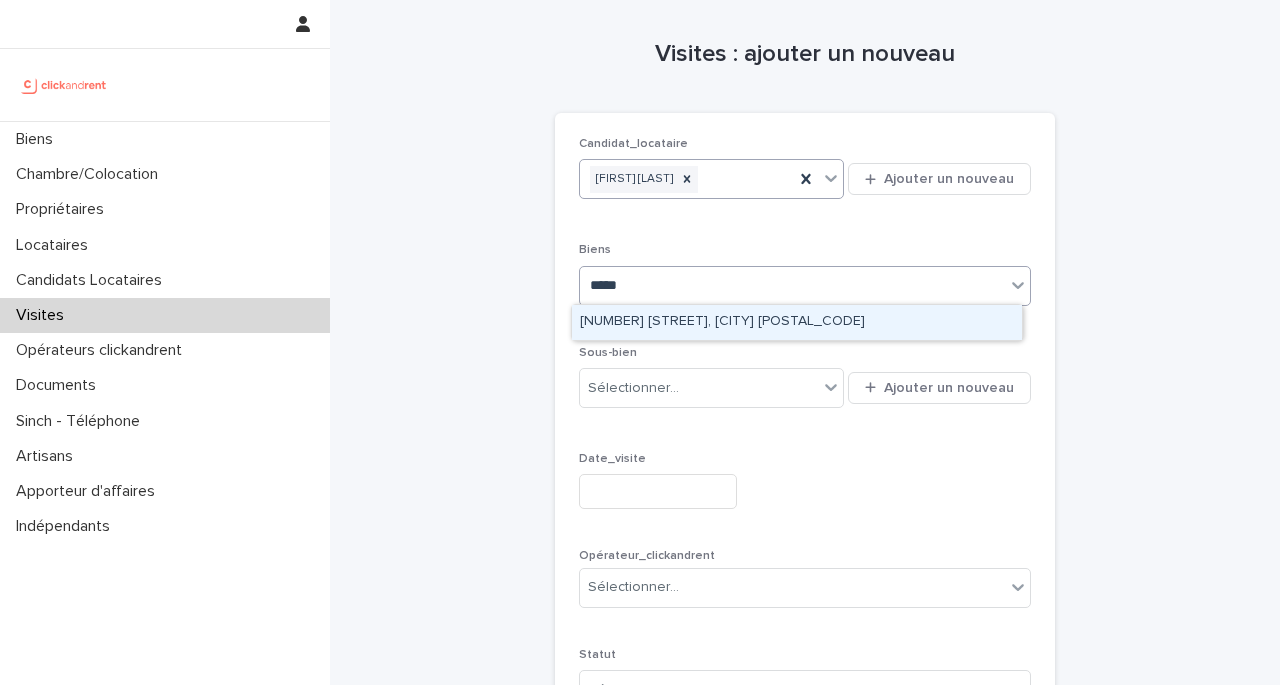 click on "[NUMBER] [STREET], [CITY] [POSTAL_CODE]" at bounding box center (722, 321) 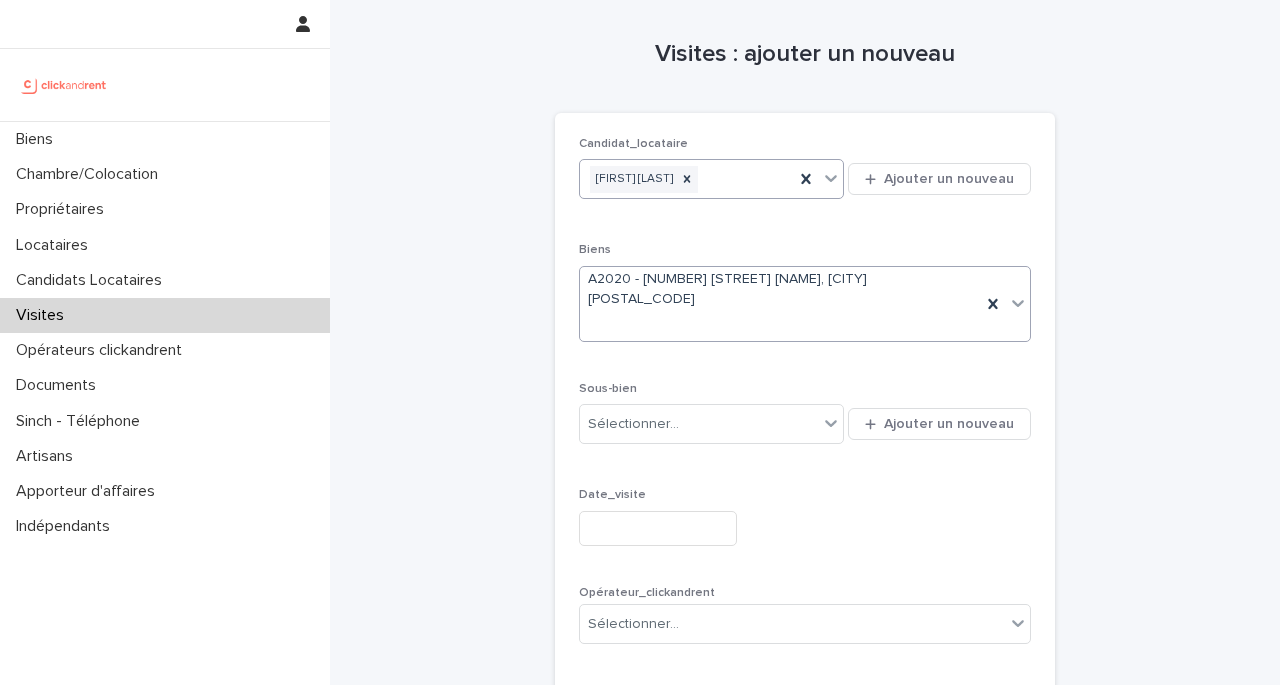 click at bounding box center [658, 528] 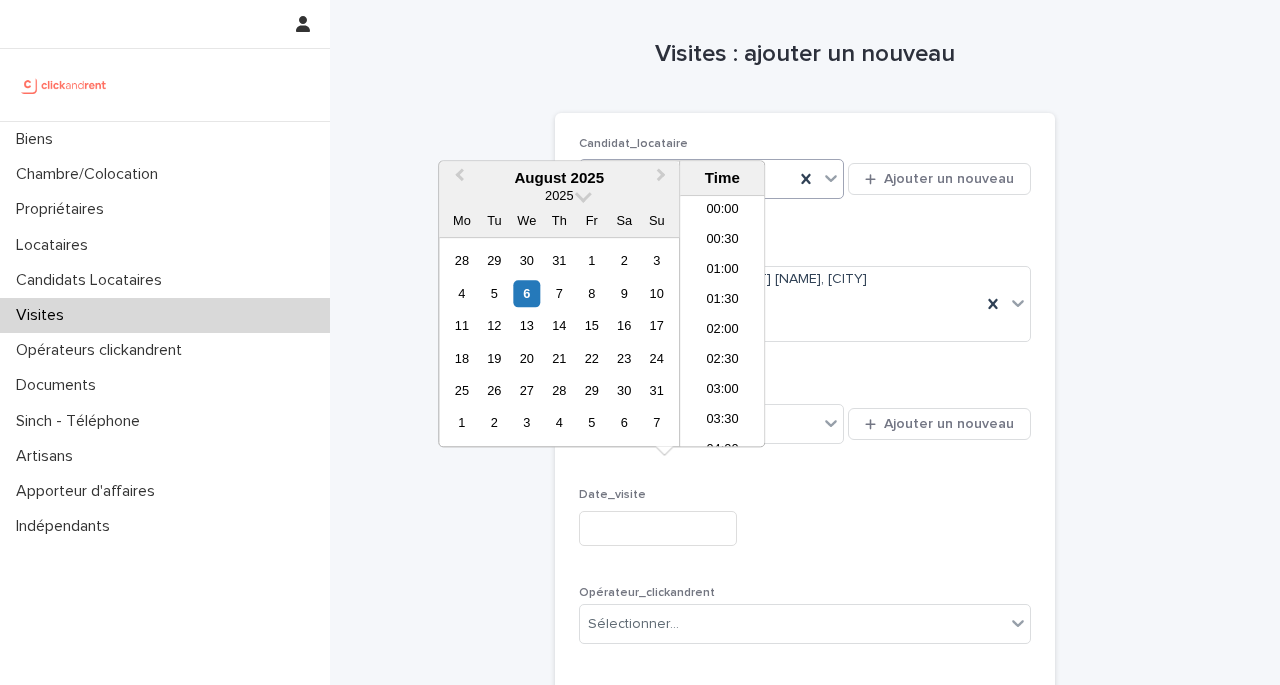 scroll, scrollTop: 580, scrollLeft: 0, axis: vertical 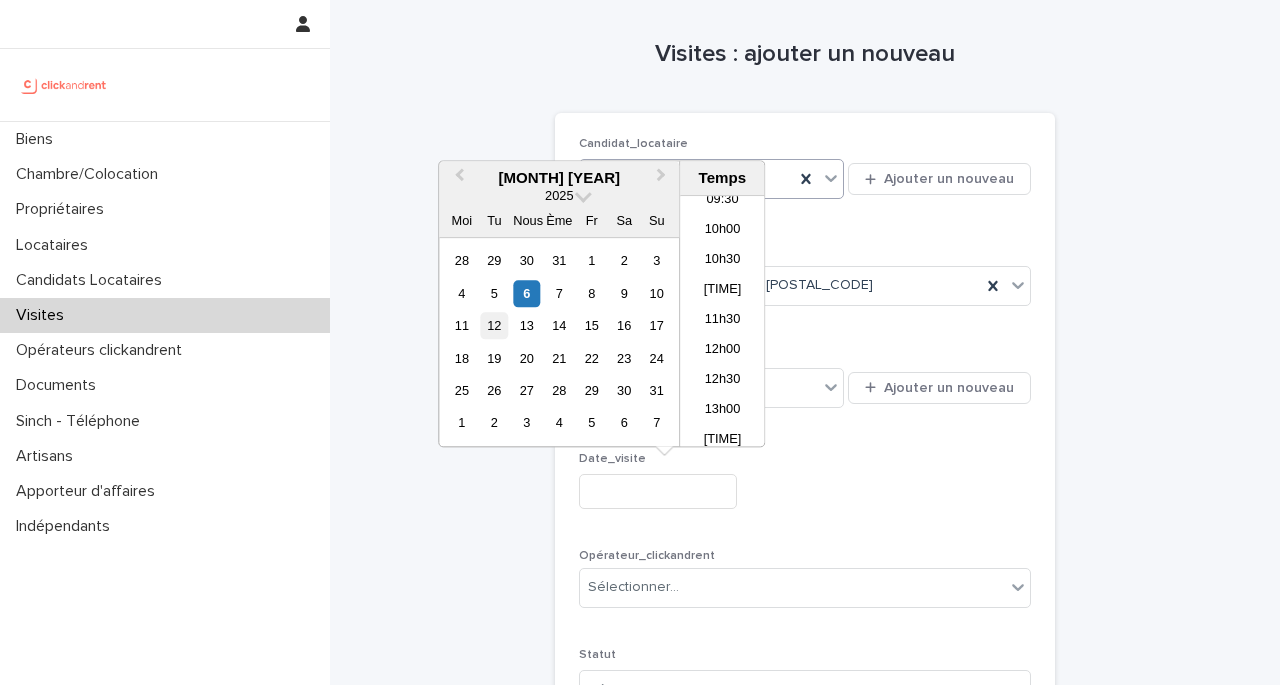 click on "12" at bounding box center (494, 325) 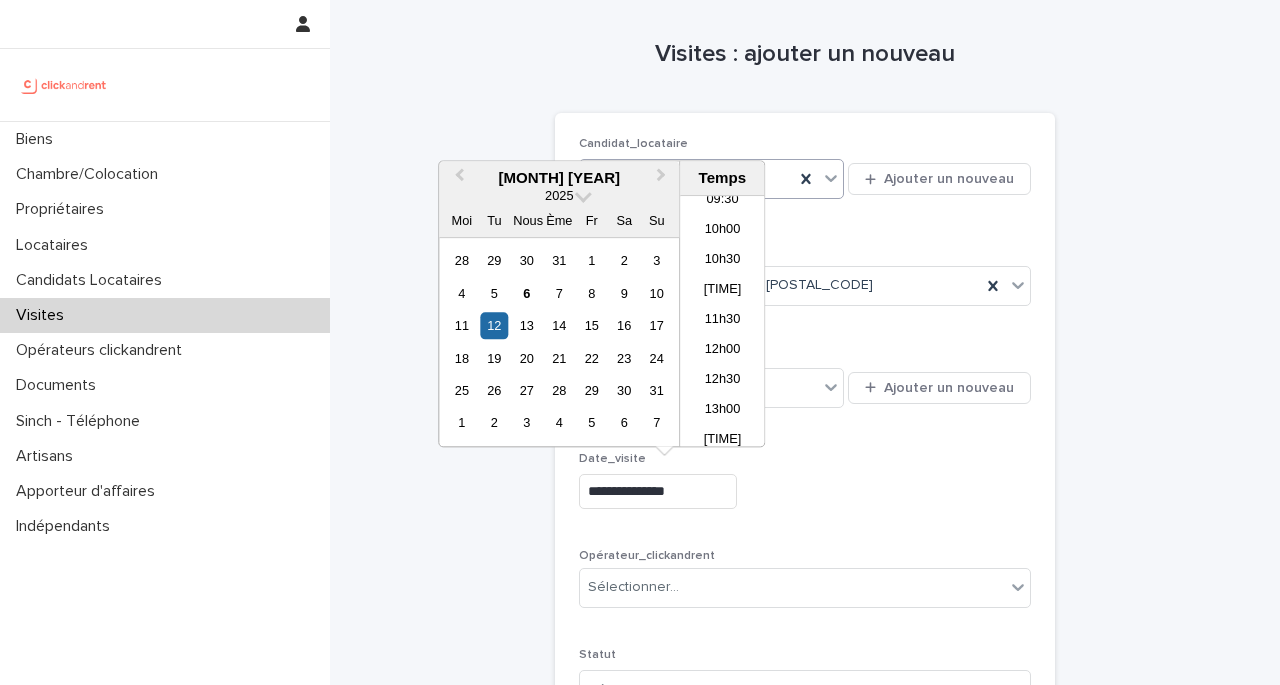 click on "**********" at bounding box center (658, 491) 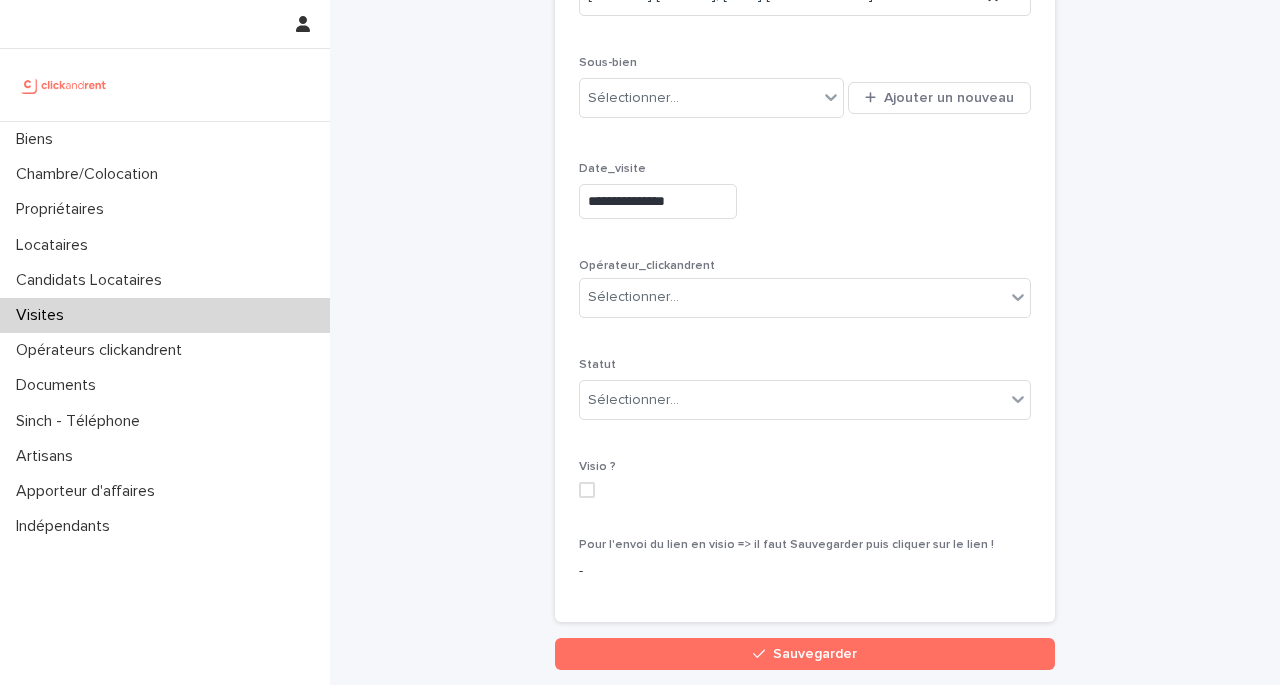 scroll, scrollTop: 356, scrollLeft: 0, axis: vertical 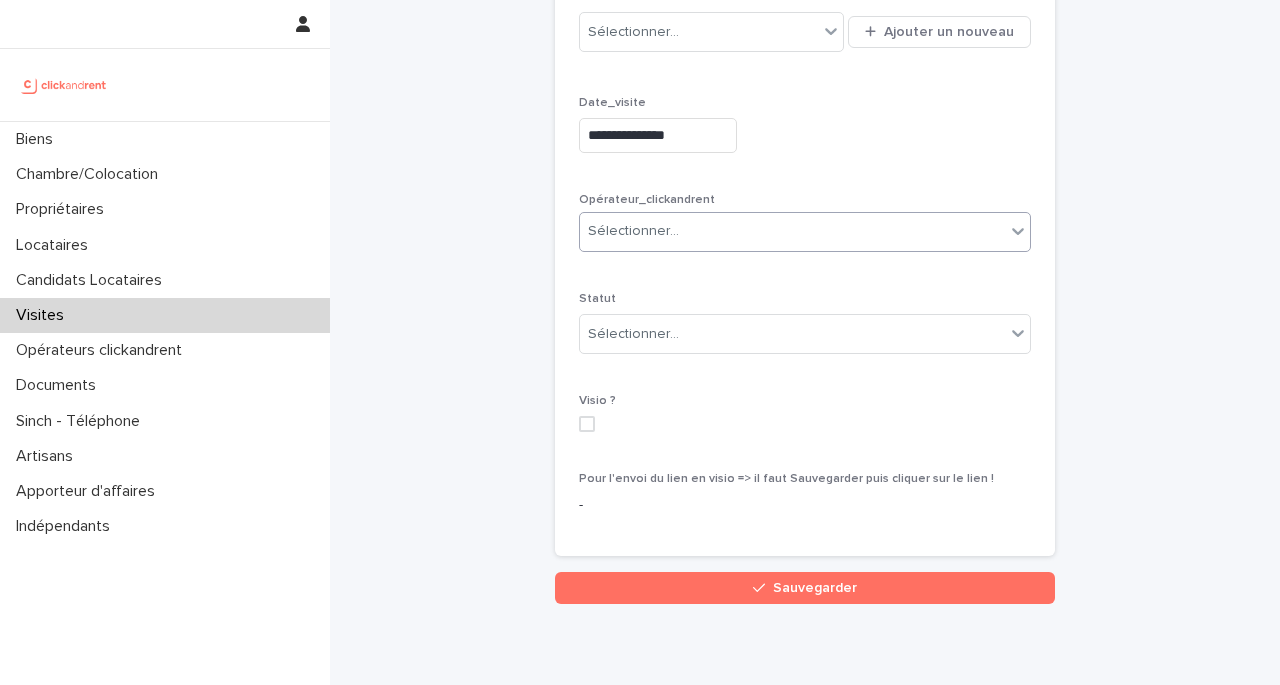 click on "Sélectionner..." at bounding box center (633, 231) 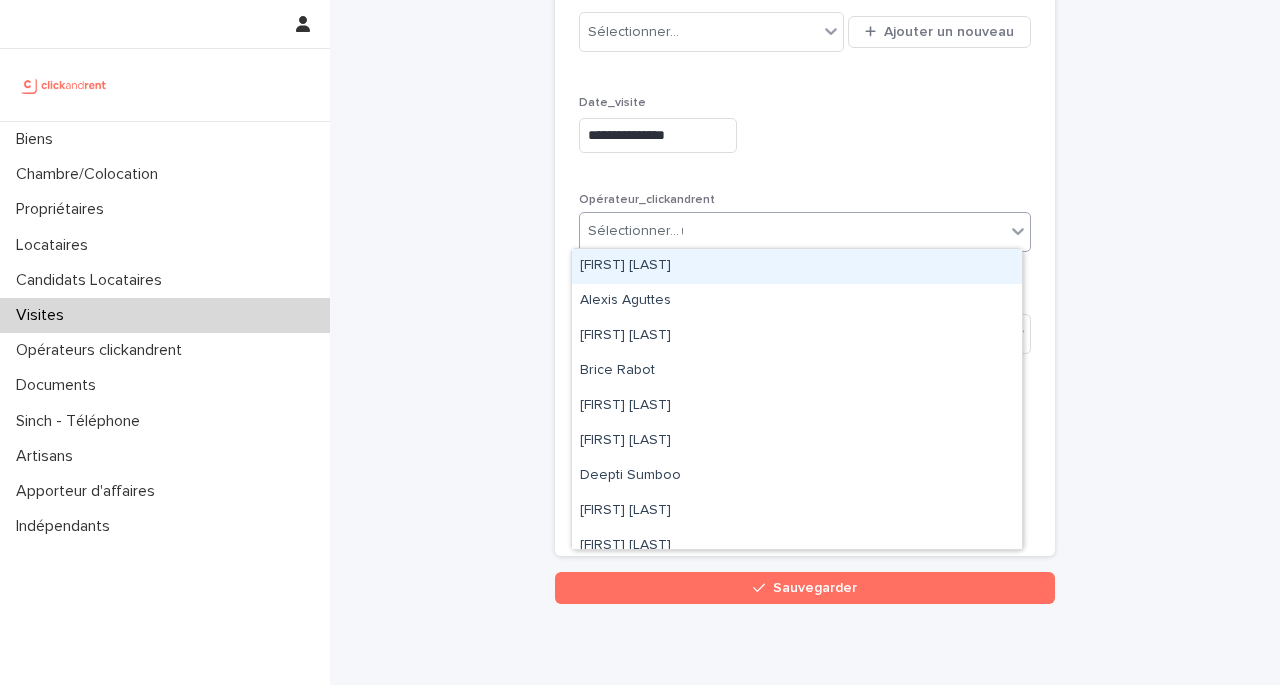 type on "**" 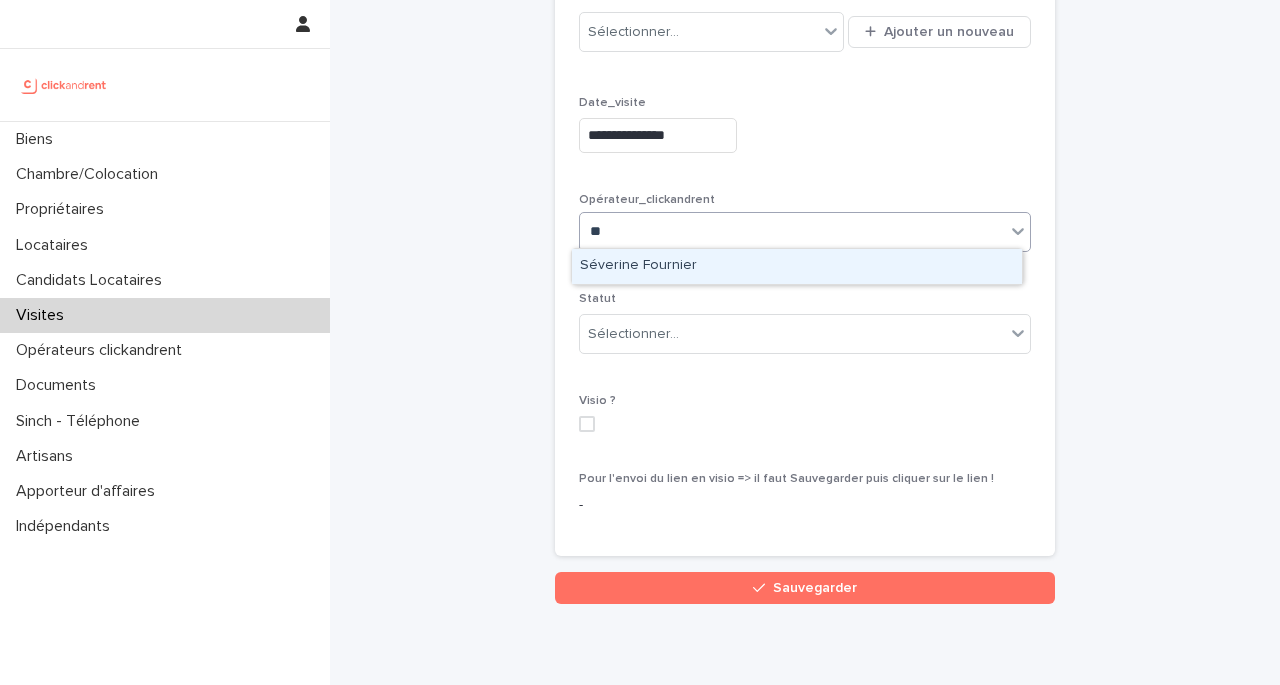 click on "Séverine Fournier" at bounding box center (638, 265) 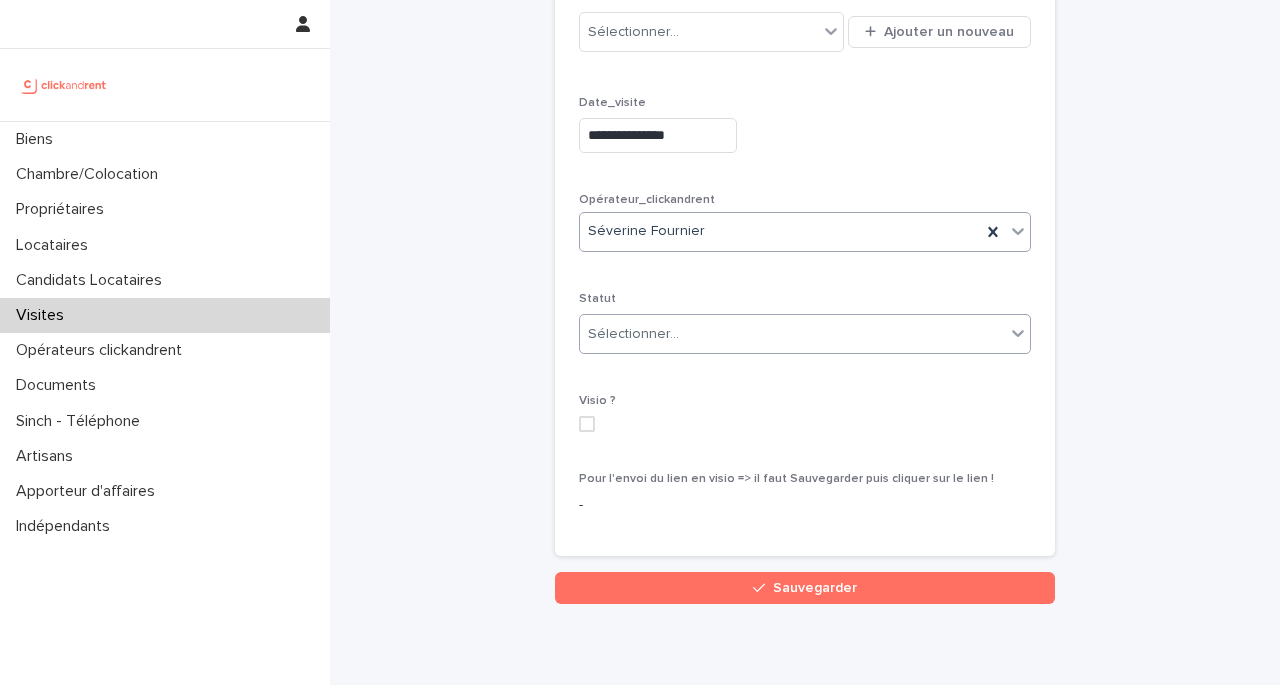 click on "Sélectionner..." at bounding box center [633, 334] 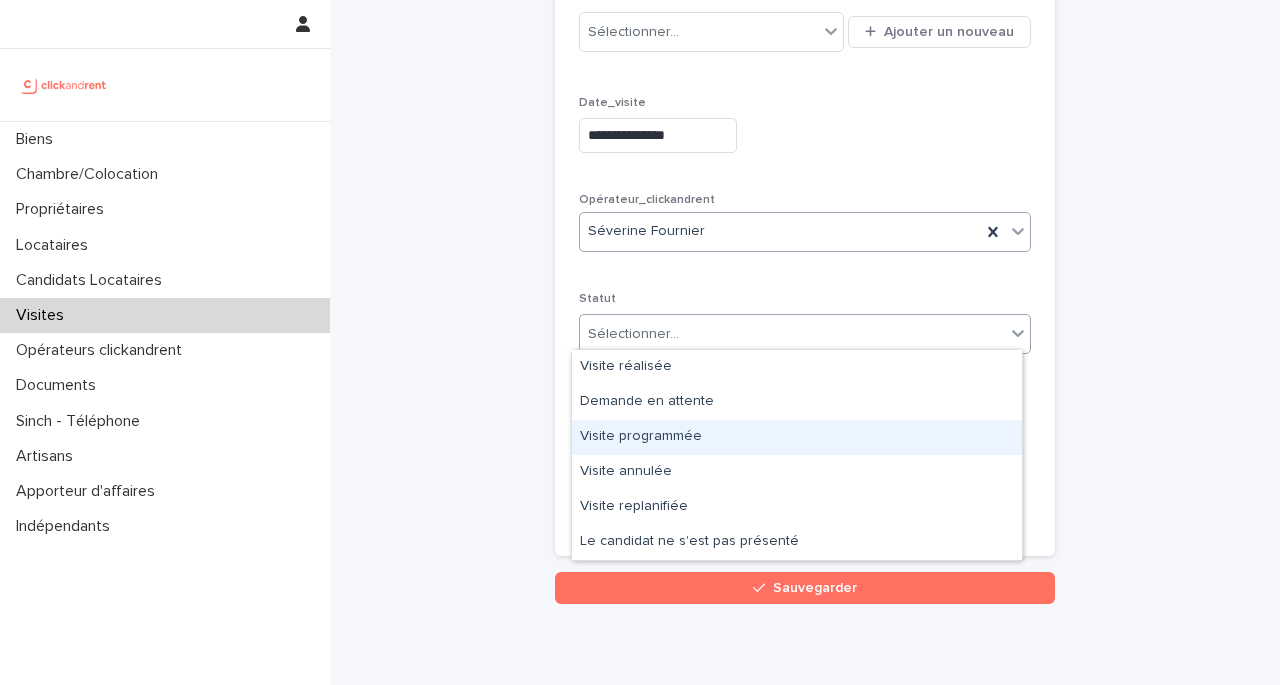 click on "Visite programmée" at bounding box center (641, 436) 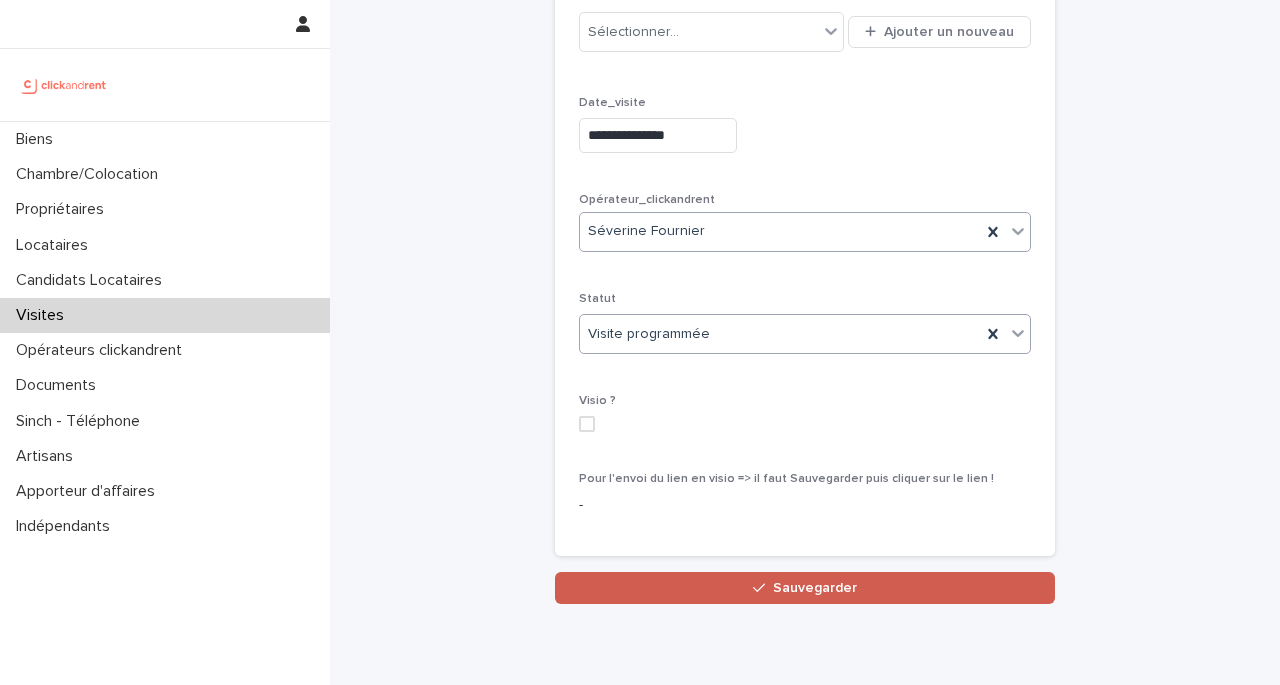 click on "Sauvegarder" at bounding box center (805, 588) 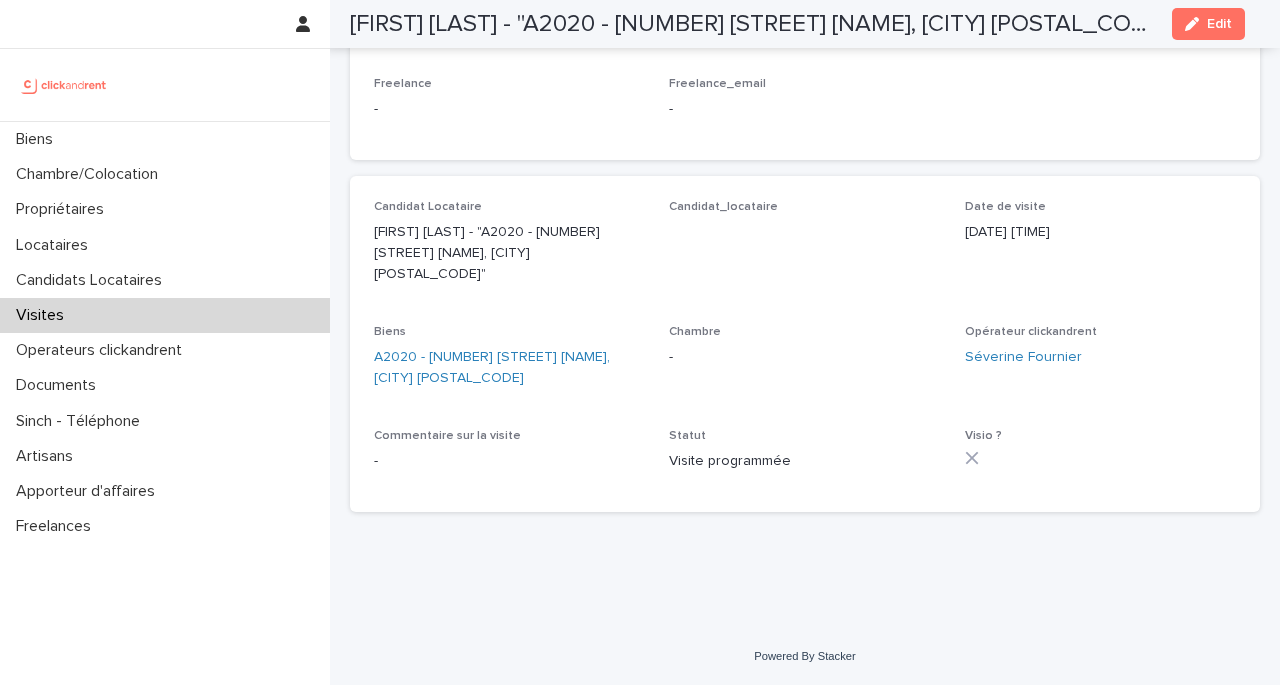 scroll, scrollTop: 22, scrollLeft: 0, axis: vertical 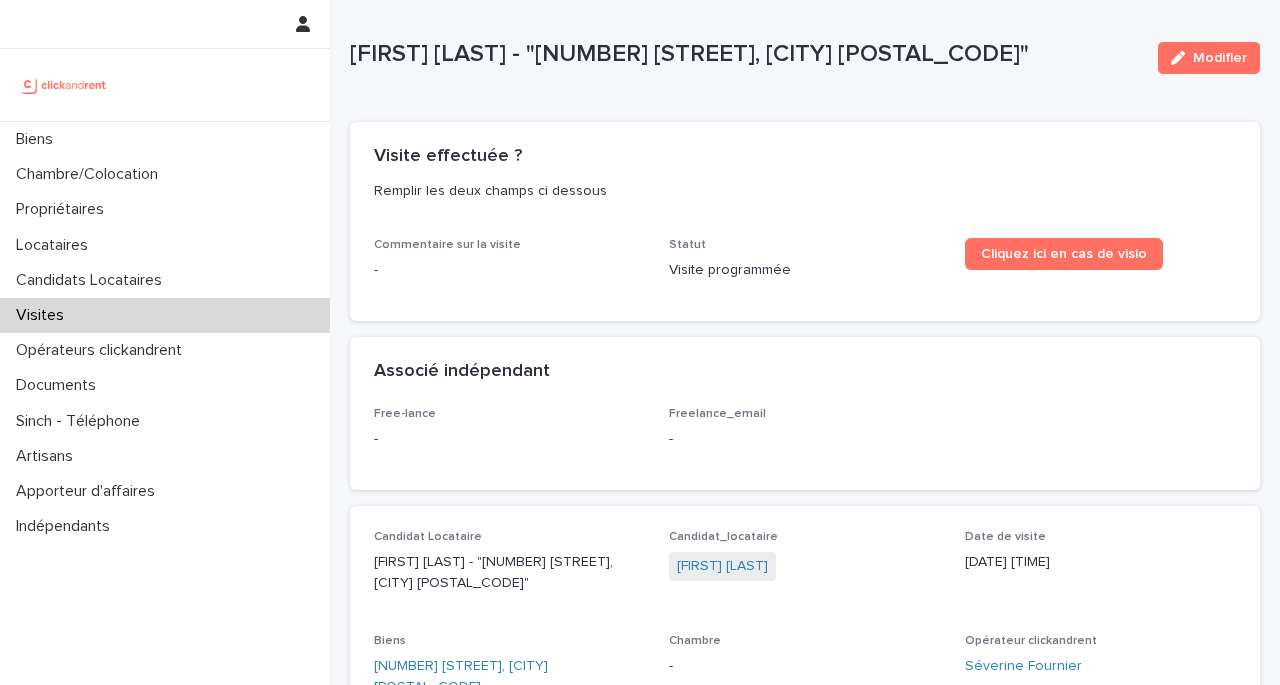 click on "Visites" at bounding box center (40, 315) 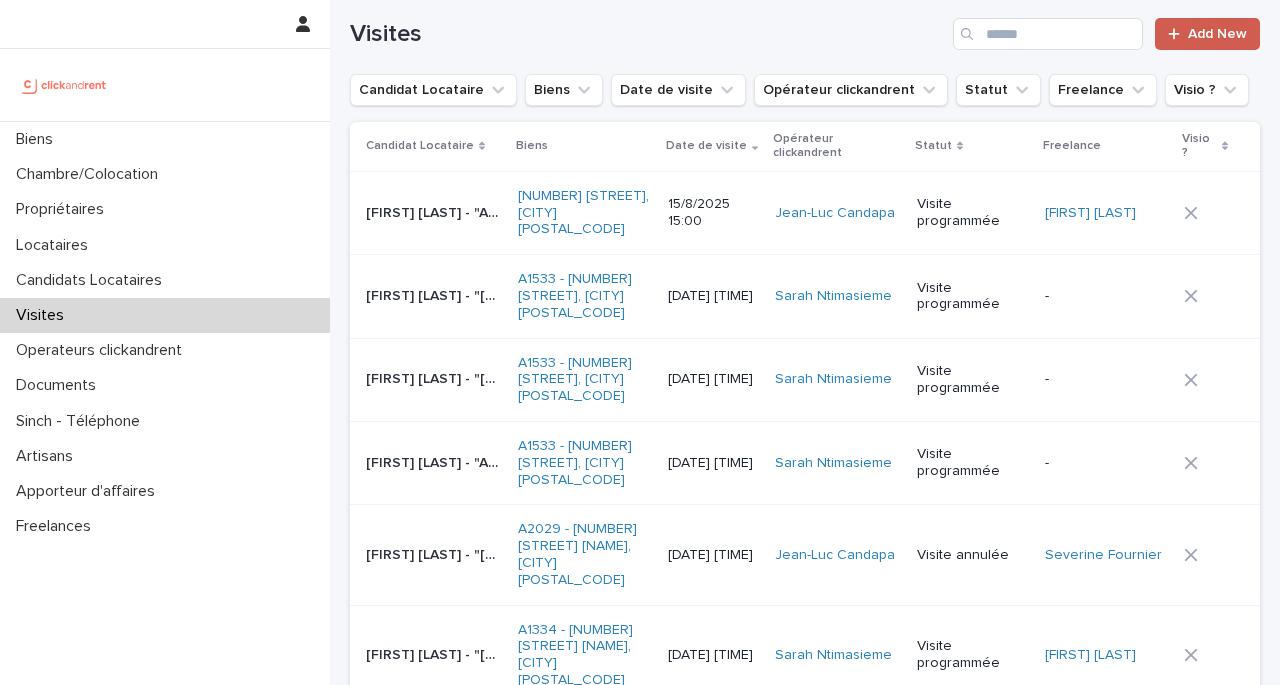 scroll, scrollTop: 0, scrollLeft: 0, axis: both 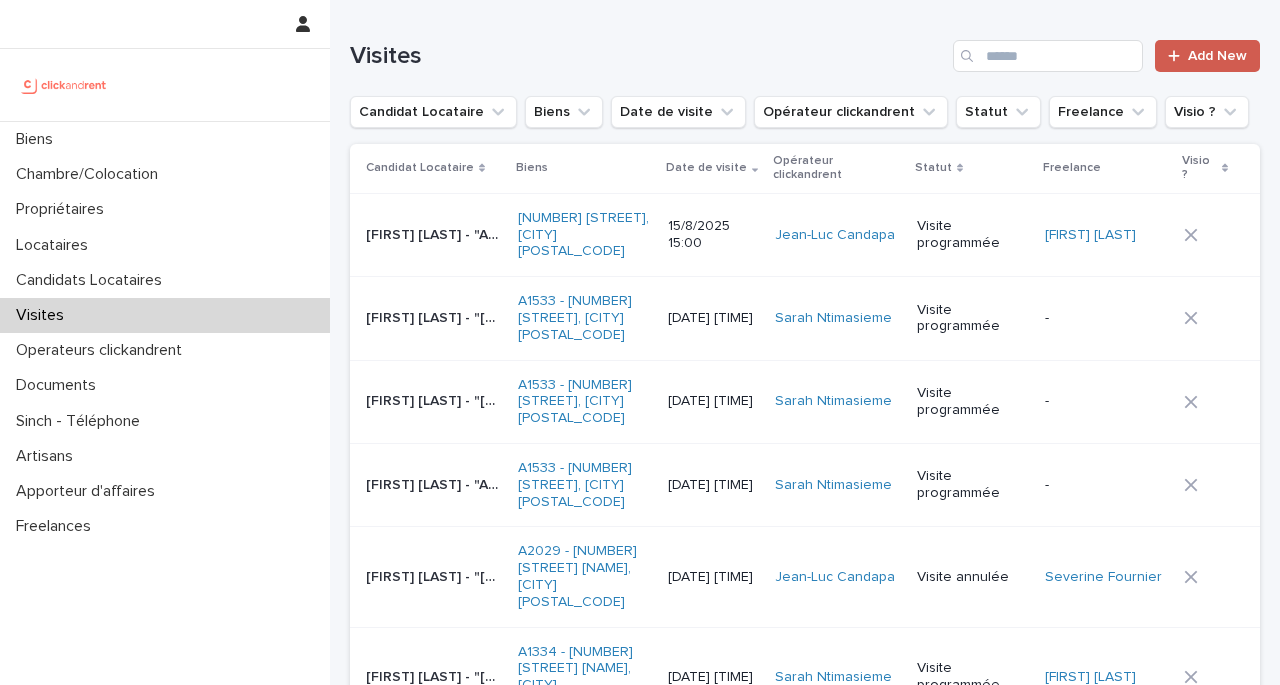 click on "Add New" at bounding box center [1217, 56] 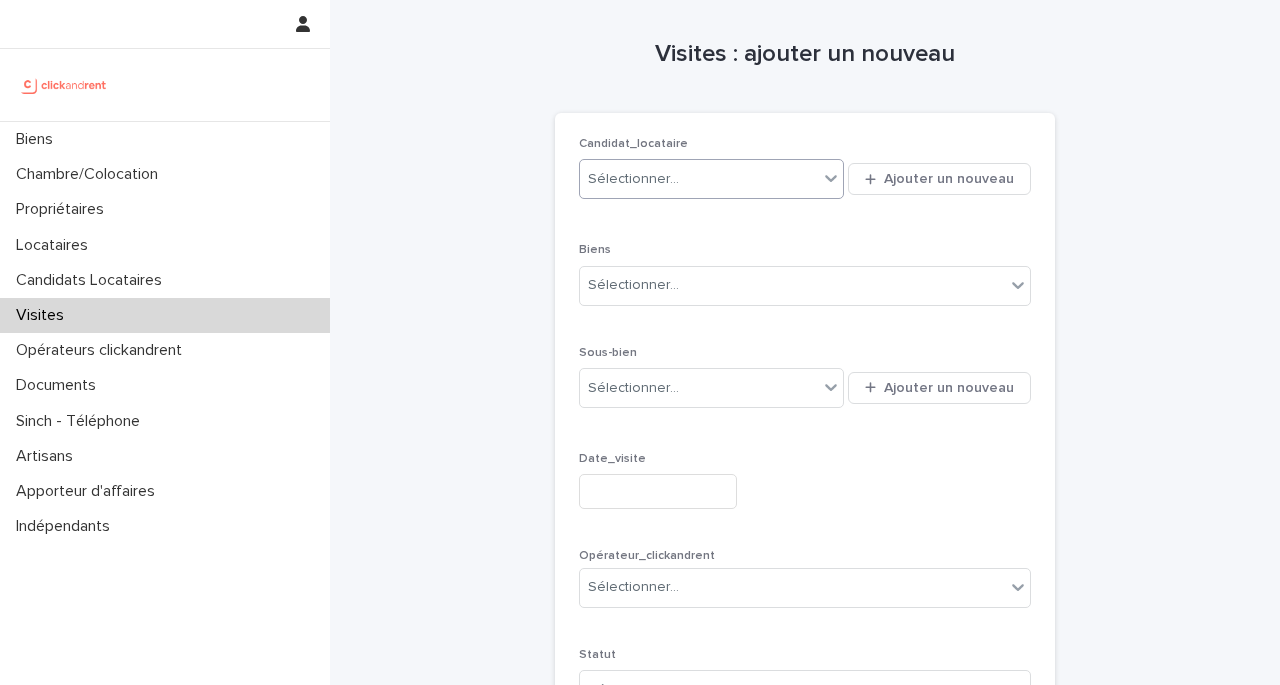 click on "Sélectionner..." at bounding box center (633, 179) 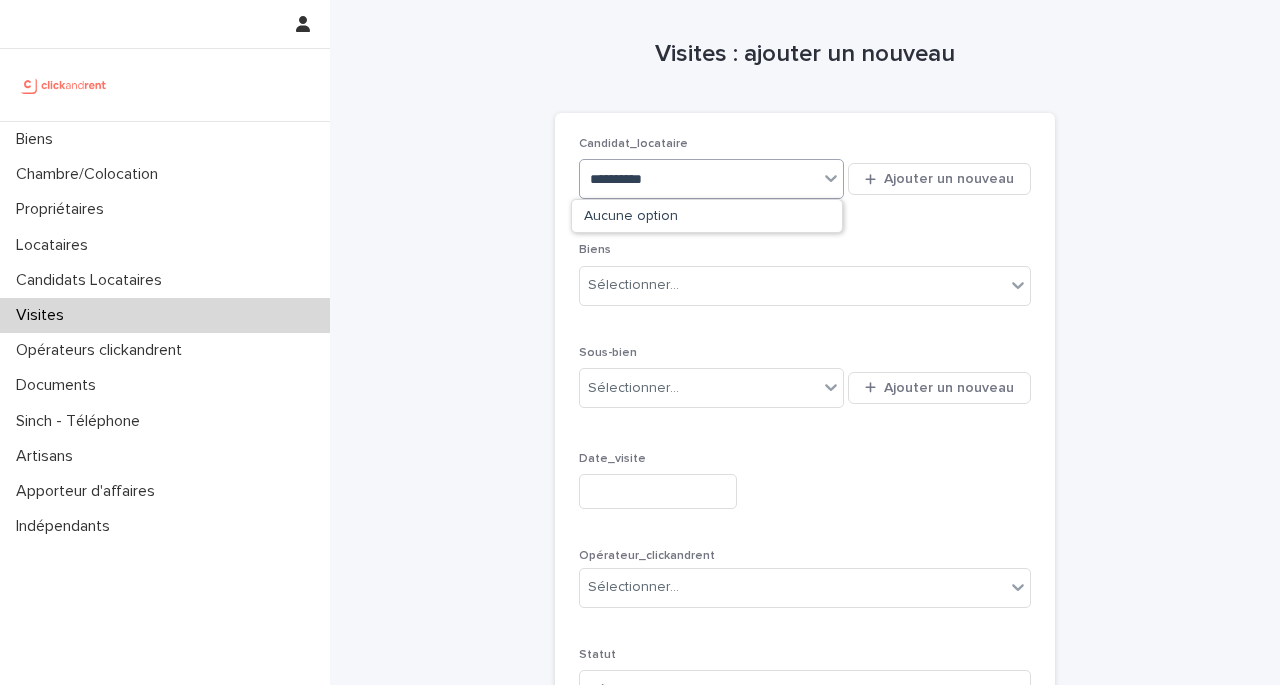 type on "**********" 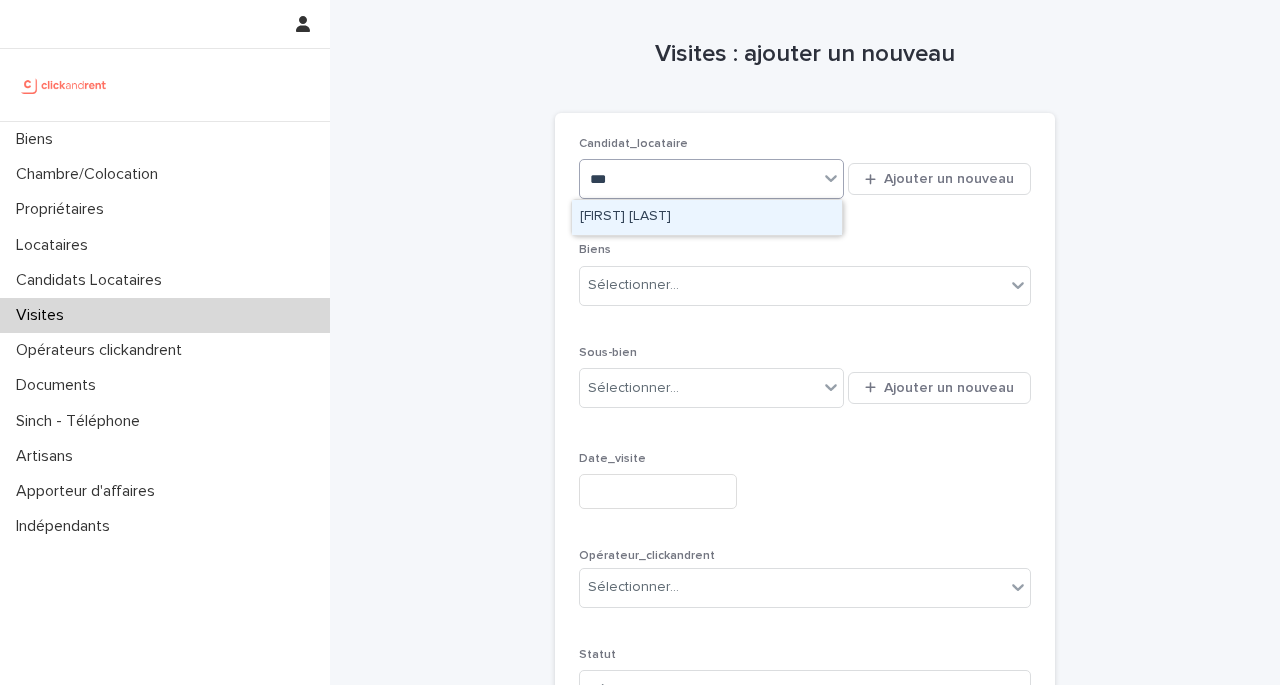 type on "****" 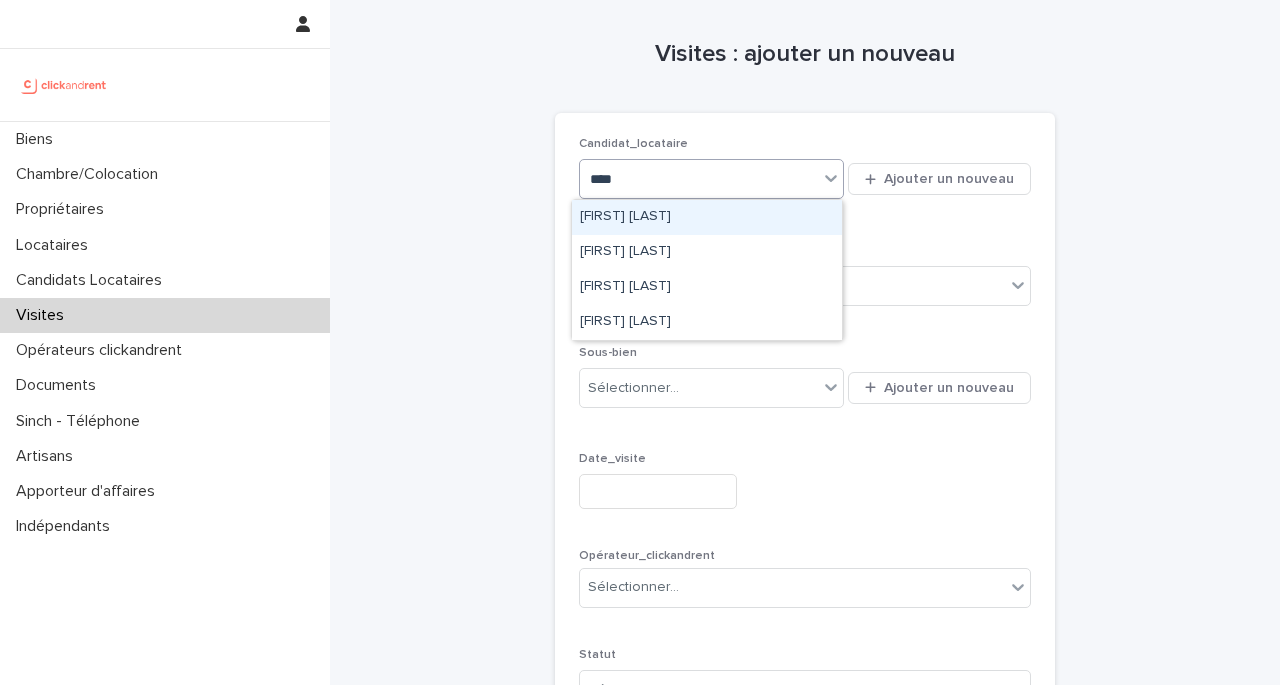 click on "[FIRST] [LAST]" at bounding box center (625, 216) 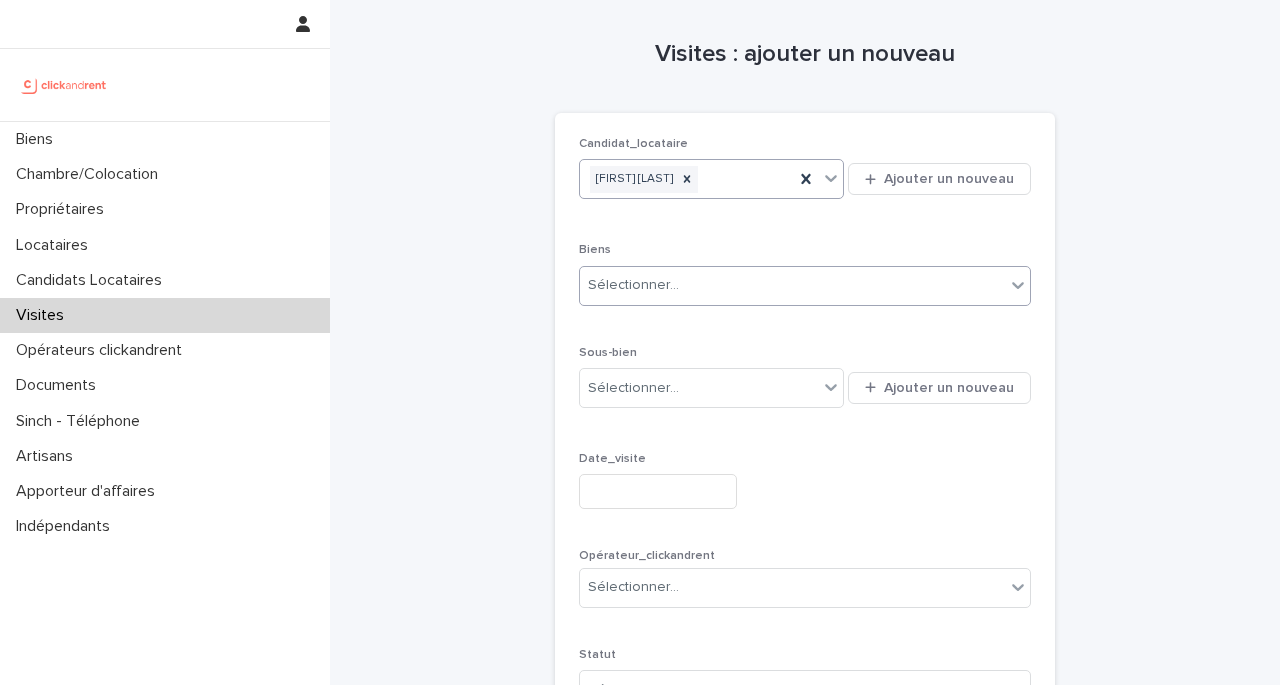 click on "Sélectionner..." at bounding box center [633, 285] 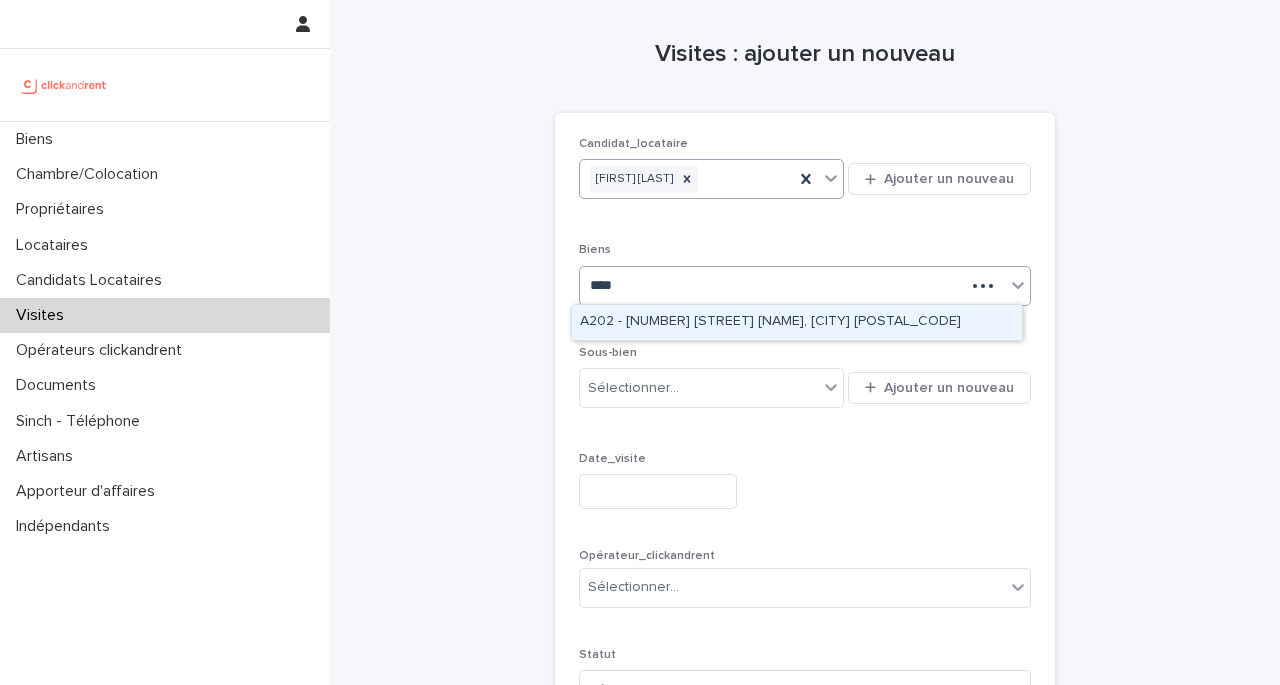 type on "*****" 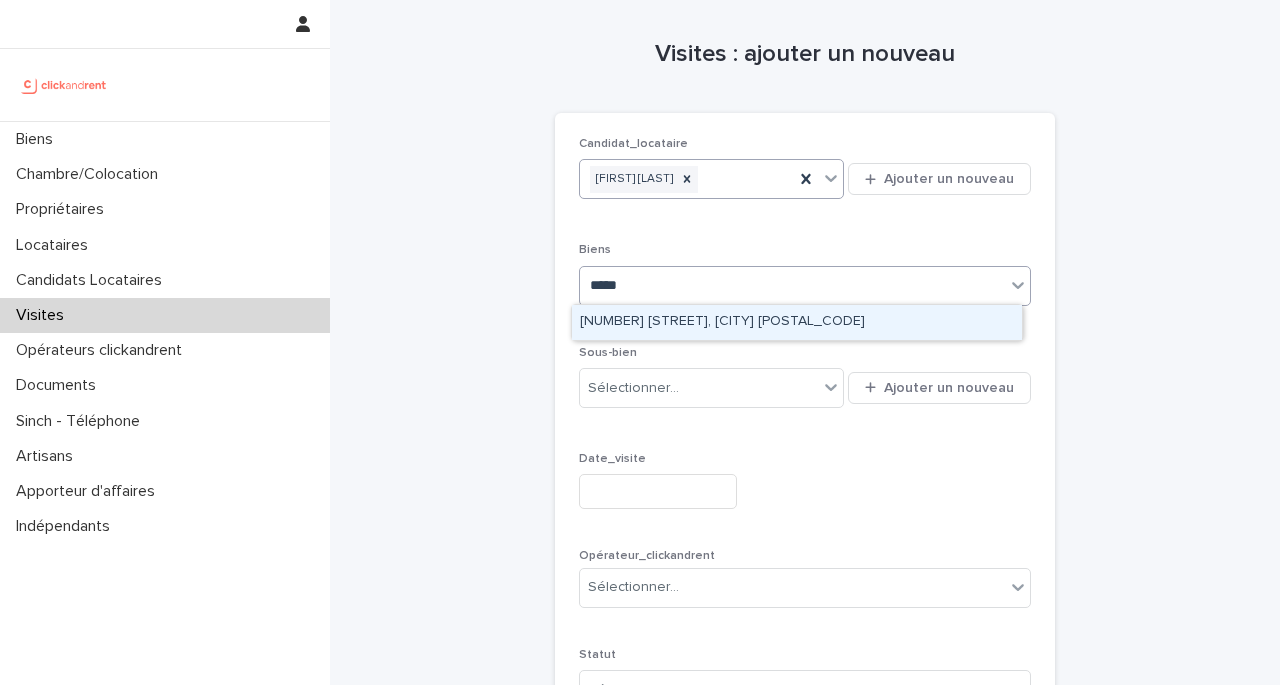 click on "[NUMBER] [STREET], [CITY] [POSTAL_CODE]" at bounding box center [797, 322] 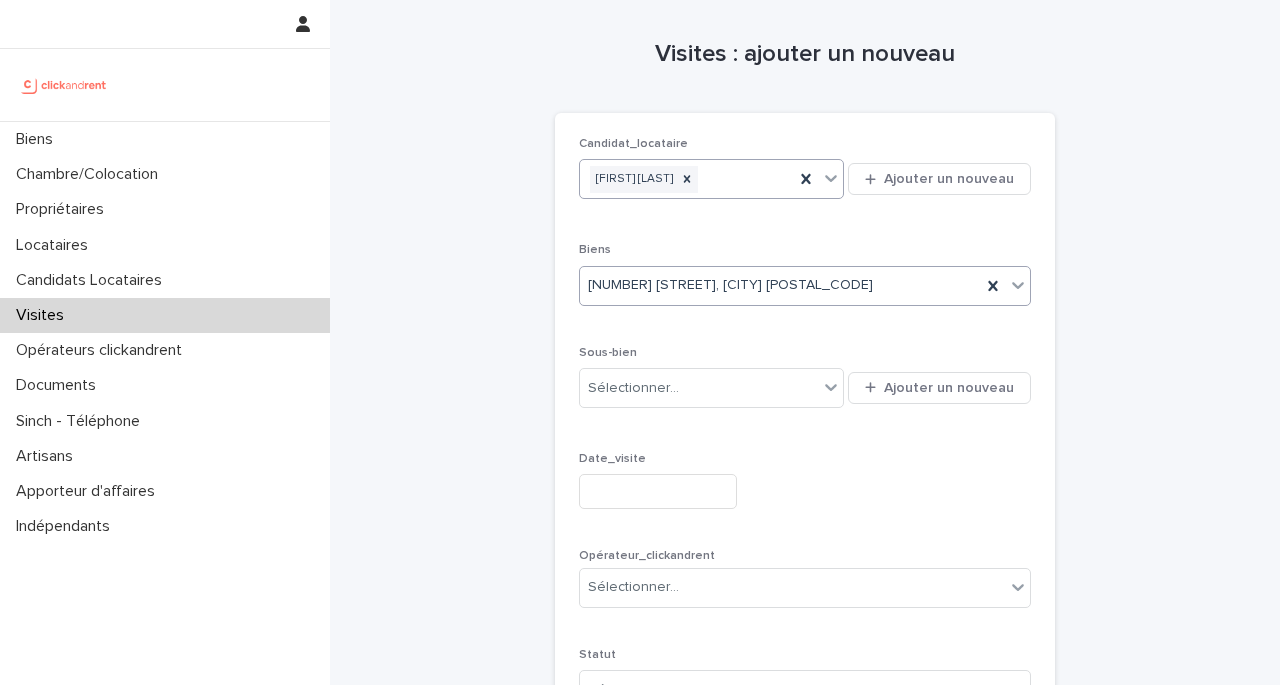 click at bounding box center [658, 491] 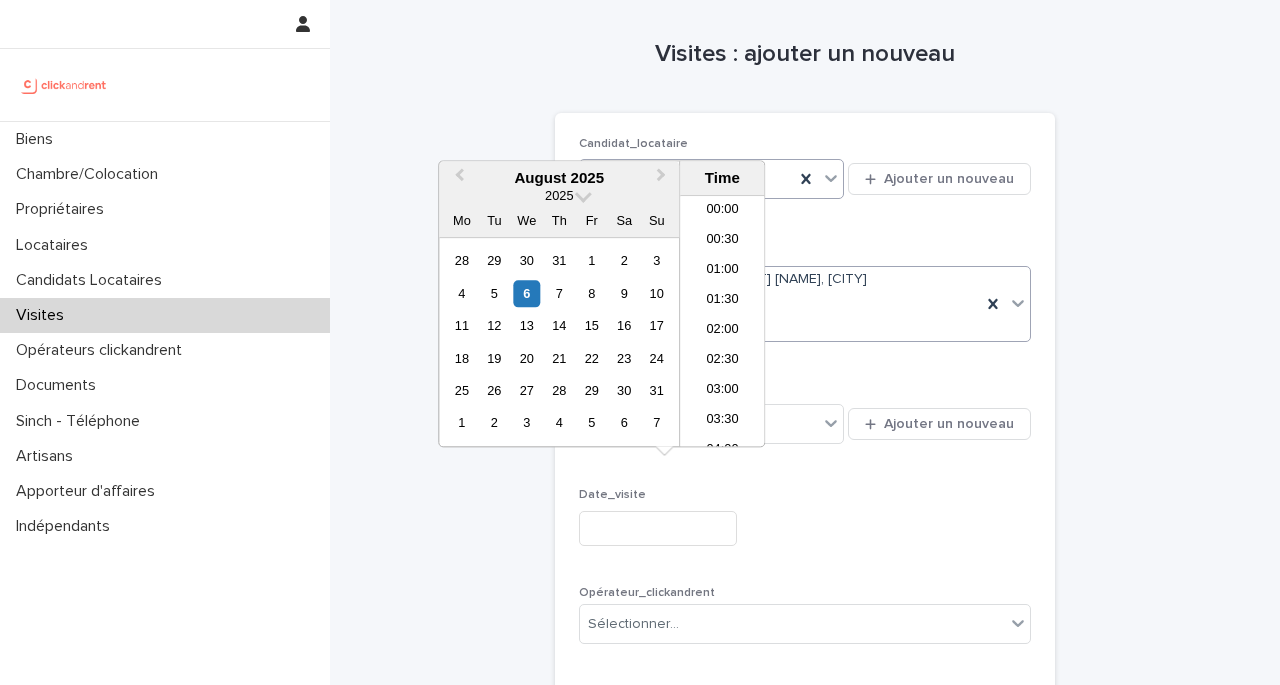 scroll, scrollTop: 580, scrollLeft: 0, axis: vertical 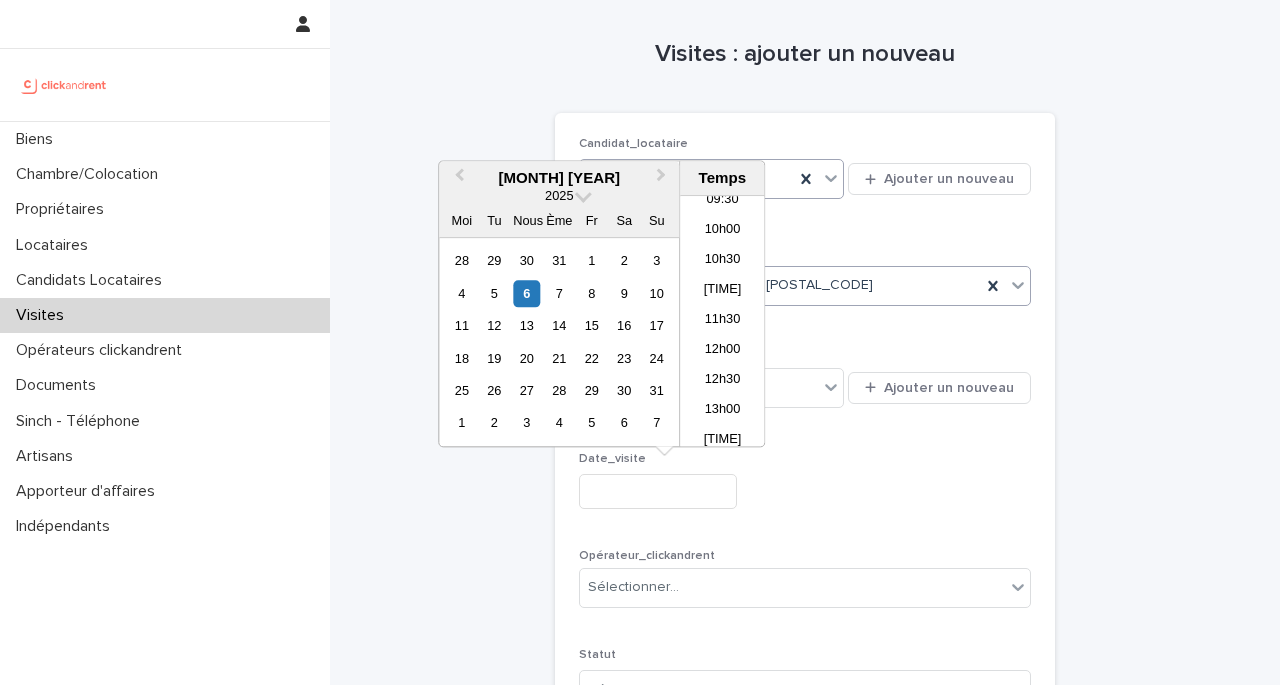 click on "Visites : ajouter un nouveau Chargement... Économie… Chargement... Économie… Chargement... Économie… Candidat_locataire [FIRST] [LAST] Ajouter un nouveau Biens A2020 - [NUMBER] [STREET] [NAME], [CITY] [POSTAL_CODE] Sous-bien Sélectionner... Ajouter un nouveau Date_visite Opérateur_clickandrent Sélectionner... Statut Sélectionner... Visio ? Pour l'envoi du lien en visio => il faut Sauvegarder puis cliquer sur le lien ! - Désolé, une erreur s'est produite lors de l'enregistrement de votre dossier. Veuillez réessayer. Veuillez remplir les champs obligatoires ci-dessus. Sauvegarder" at bounding box center (805, 480) 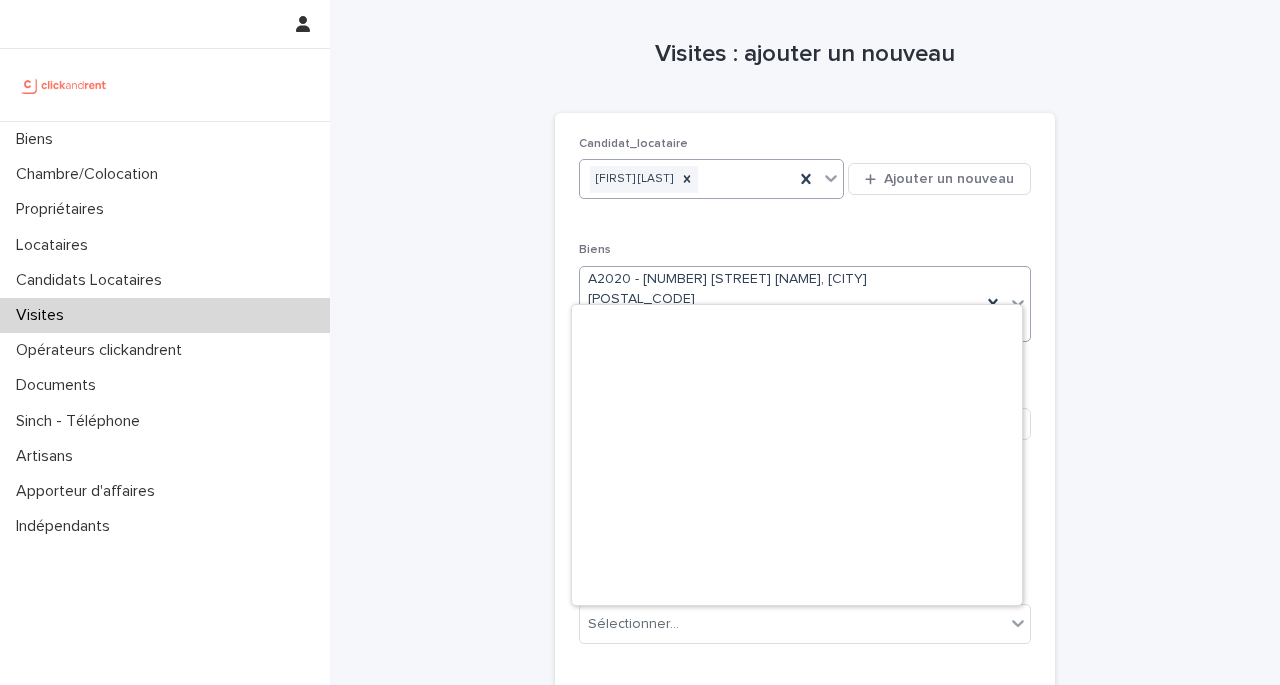 scroll, scrollTop: 4095, scrollLeft: 0, axis: vertical 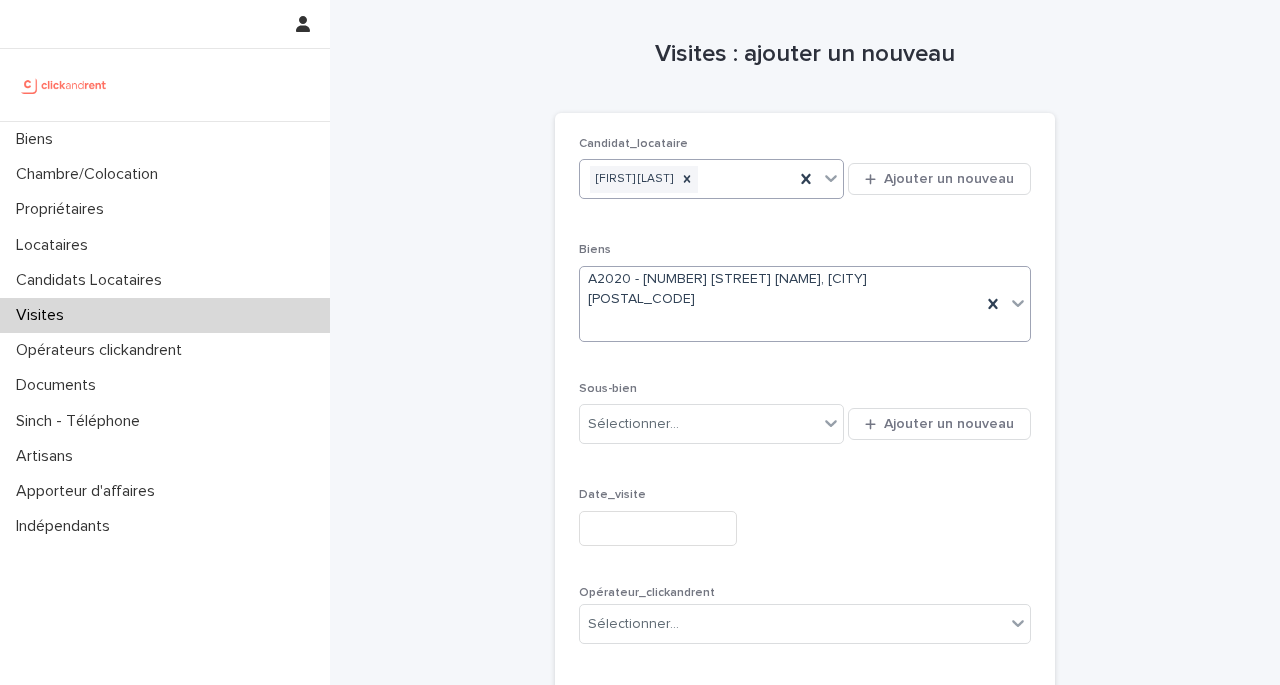 click on "Visites : ajouter un nouveau Chargement... Économie… Chargement... Économie… Chargement... Économie… Candidat_locataire [FIRST] [LAST] Ajouter un nouveau Biens A2020 - [NUMBER] [STREET] [NAME], [CITY] [POSTAL_CODE] Sous-bien Sélectionner... Ajouter un nouveau Date_visite Opérateur_clickandrent Sélectionner... Statut Sélectionner... Visio ? Pour l'envoi du lien en visio => il faut Sauvegarder puis cliquer sur le lien ! - Désolé, une erreur s'est produite lors de l'enregistrement de votre dossier. Veuillez réessayer. Veuillez remplir les champs obligatoires ci-dessus. Sauvegarder" at bounding box center (805, 498) 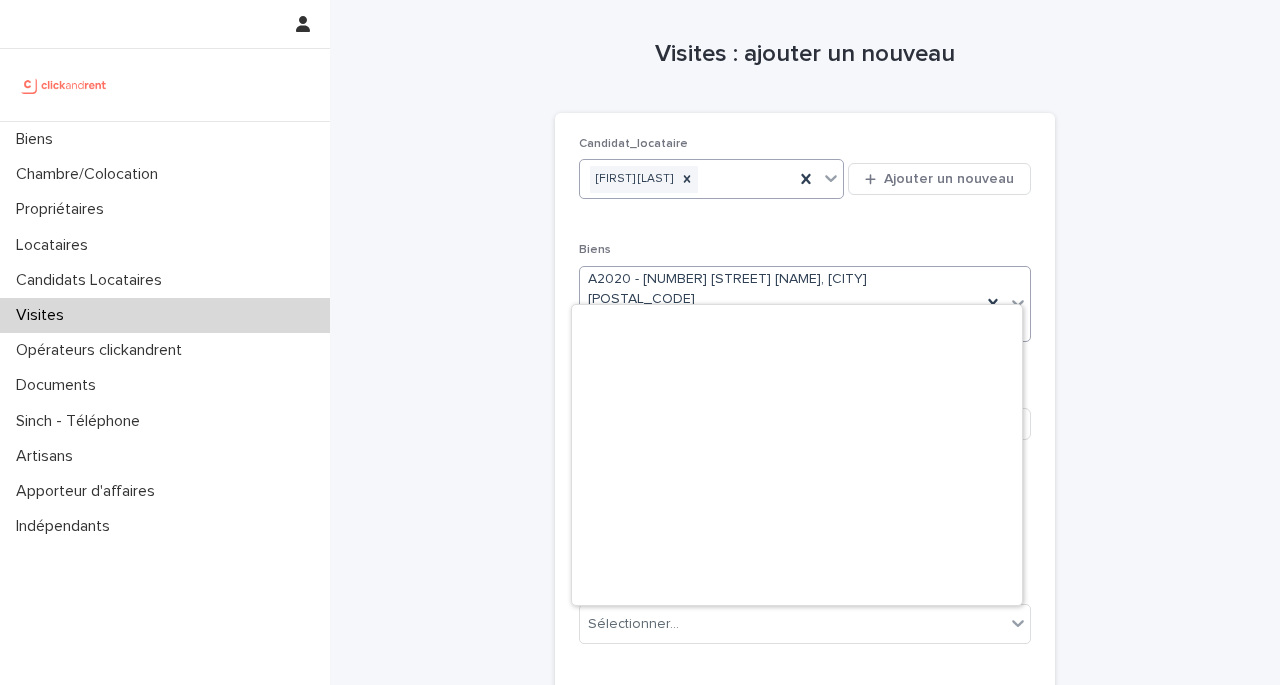 scroll, scrollTop: 4095, scrollLeft: 0, axis: vertical 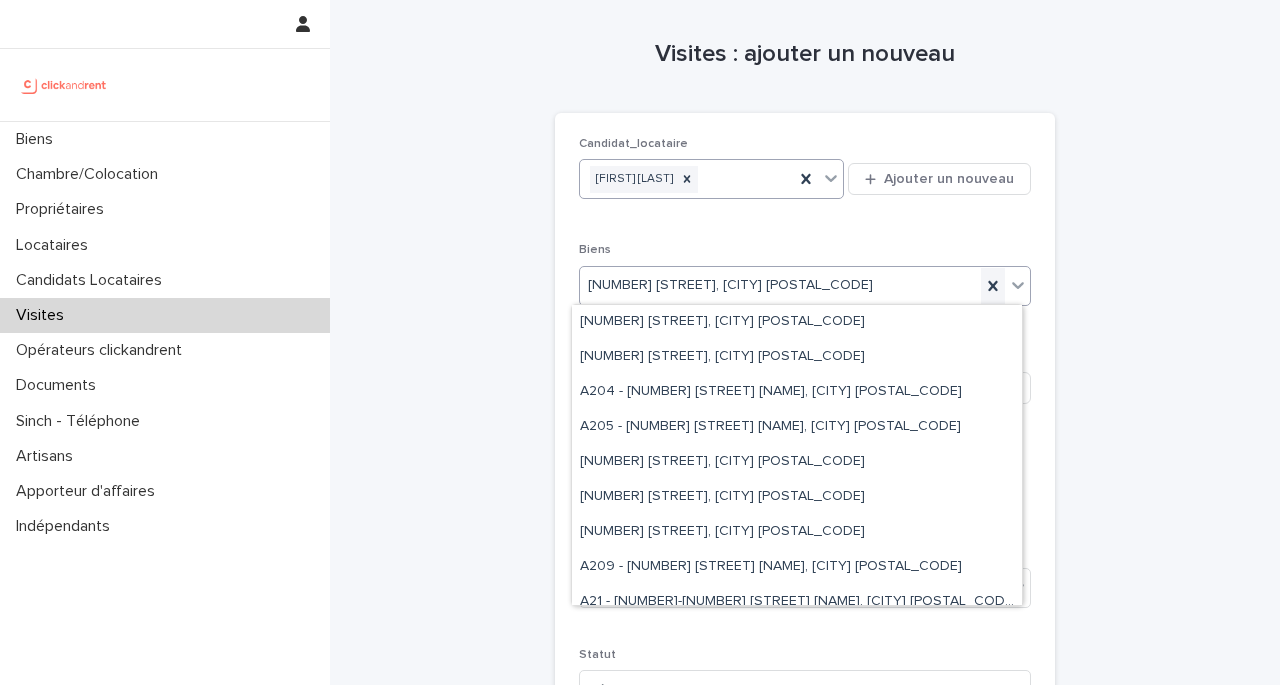 click 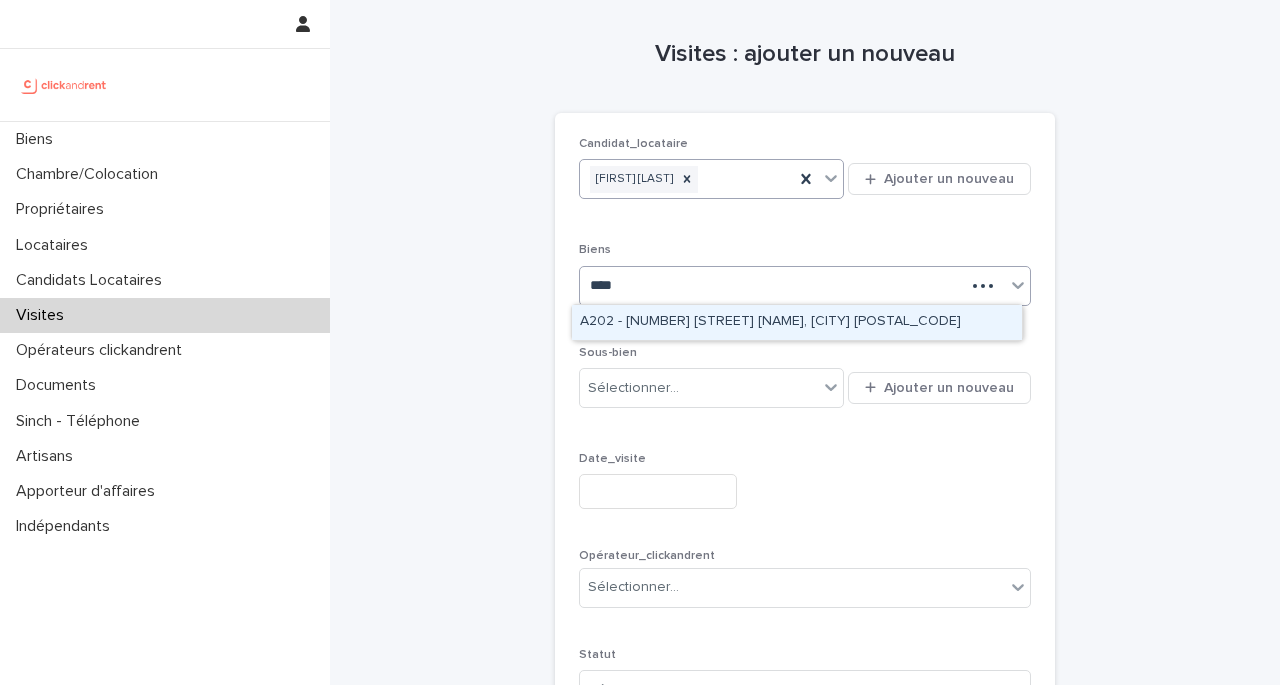 type on "*****" 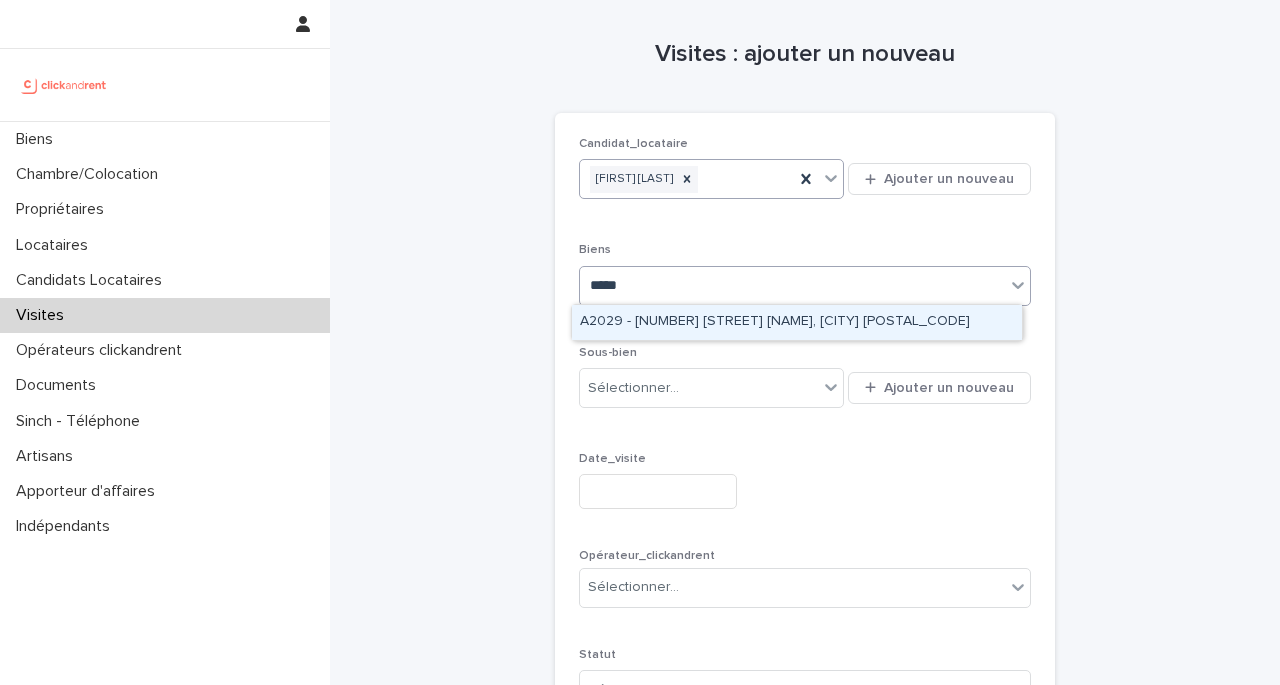 click on "A2029 - [NUMBER] [STREET] [NAME], [CITY] [POSTAL_CODE]" at bounding box center [775, 321] 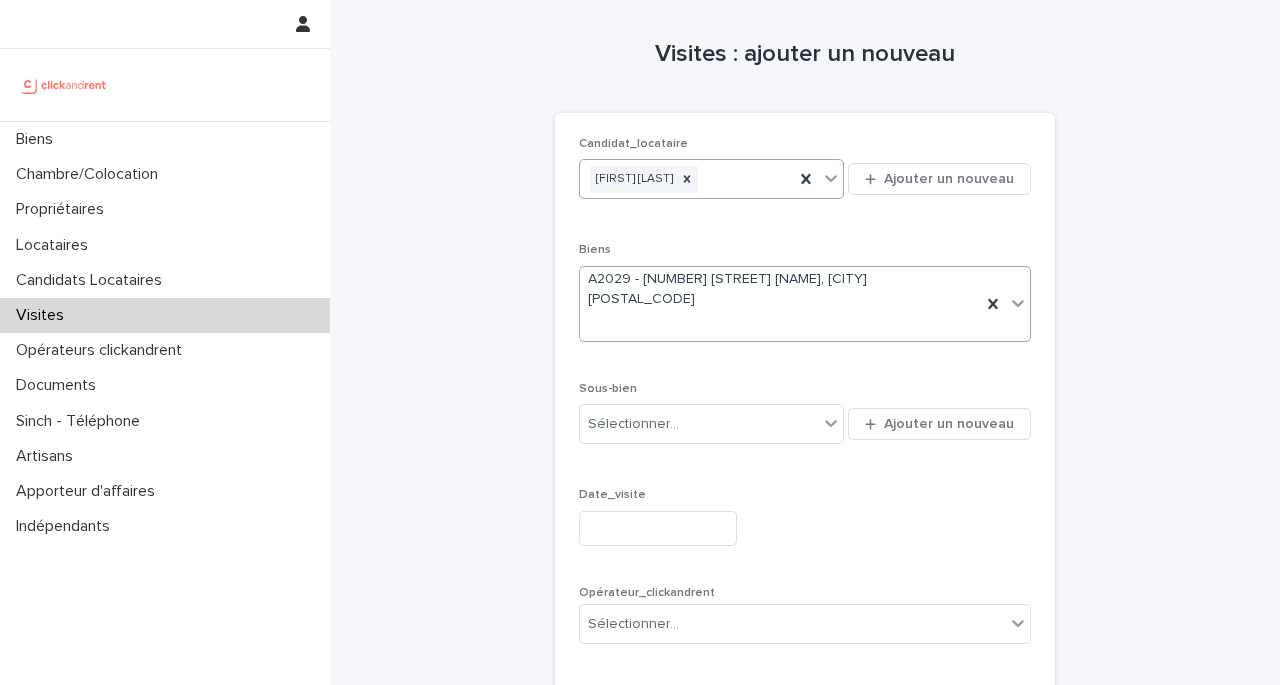 click at bounding box center (658, 528) 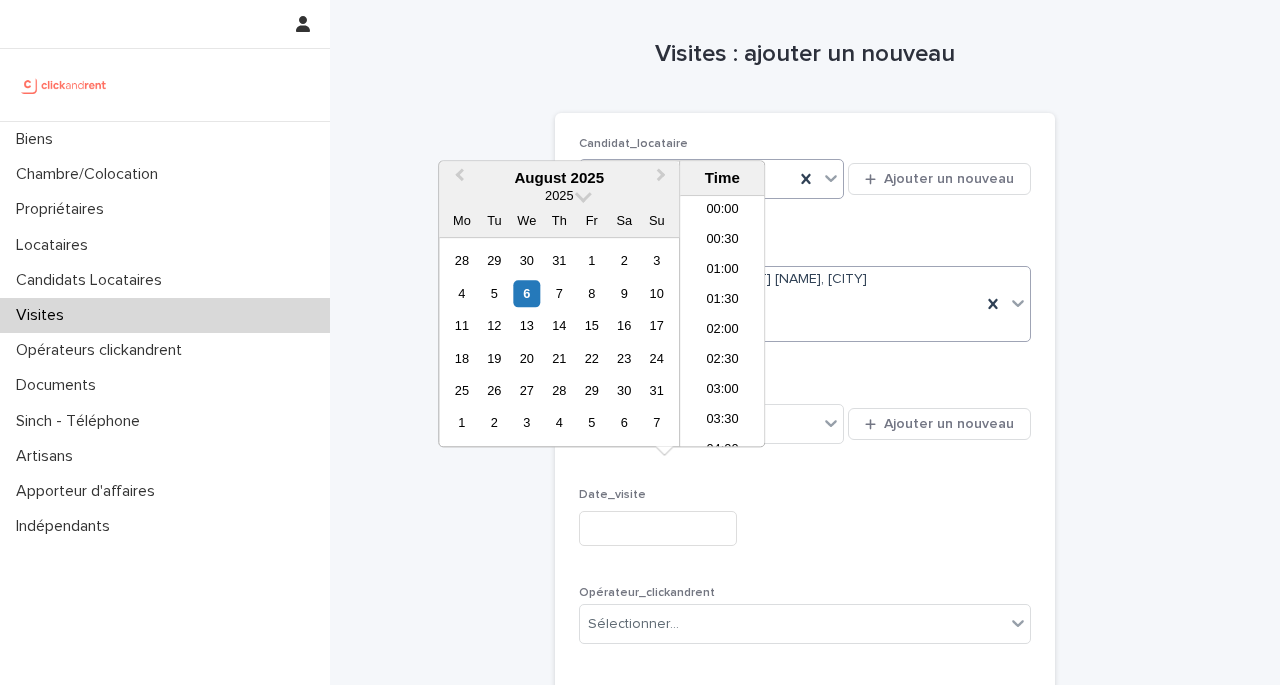 scroll, scrollTop: 580, scrollLeft: 0, axis: vertical 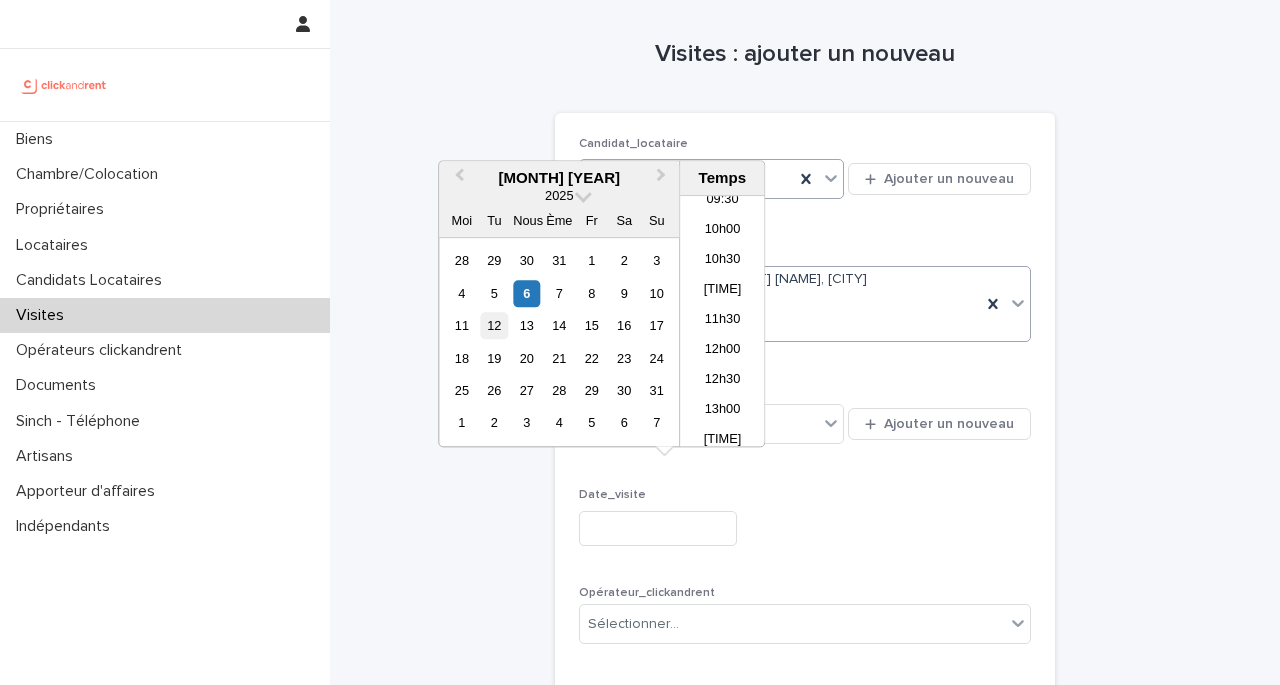 click on "12" at bounding box center [494, 325] 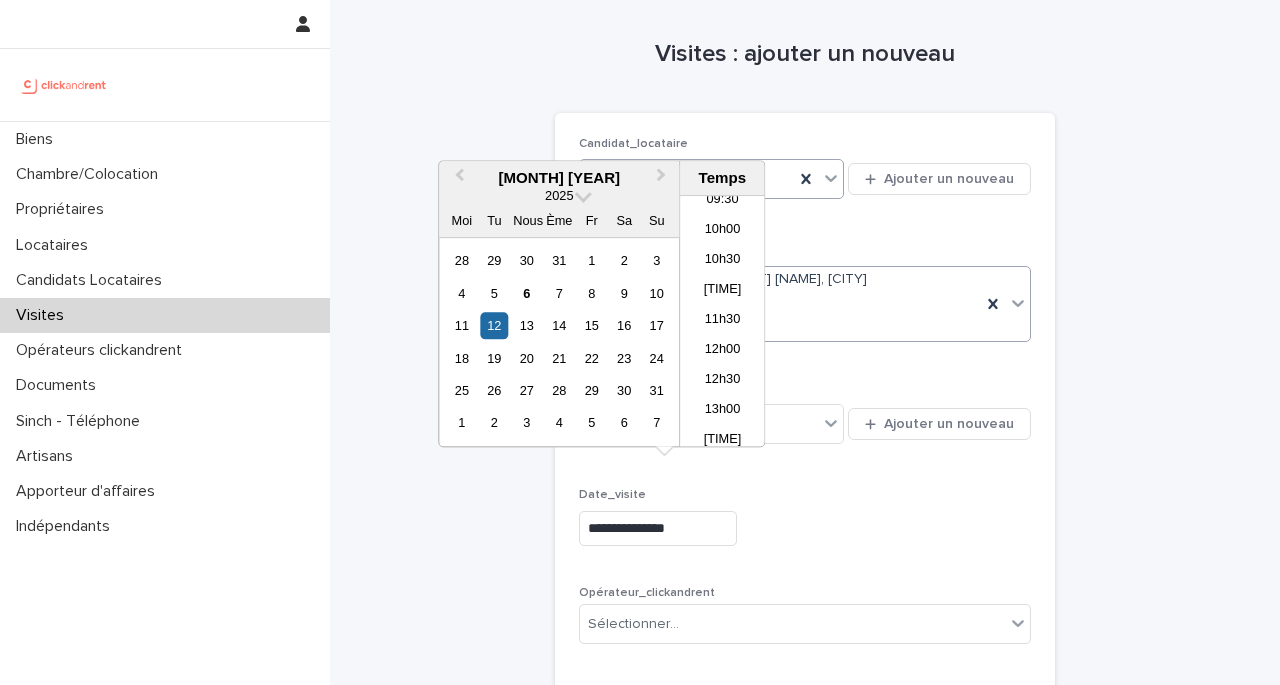 click on "**********" at bounding box center [658, 528] 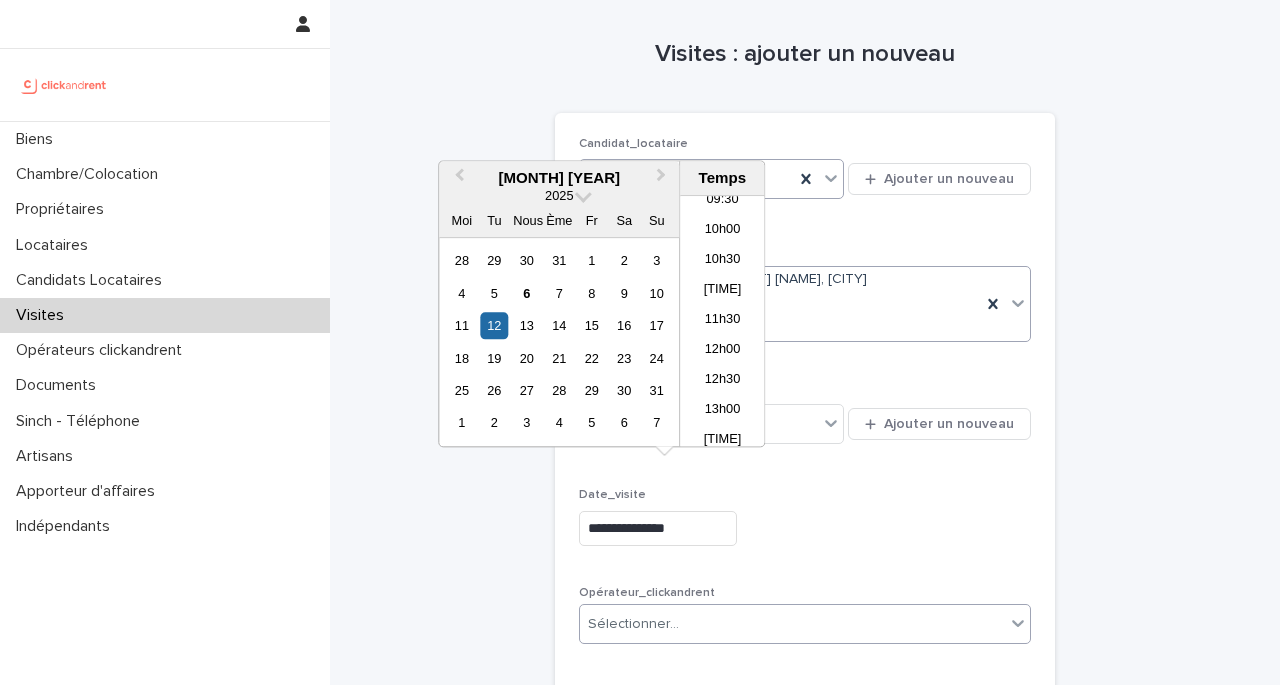 click on "**********" at bounding box center (805, 498) 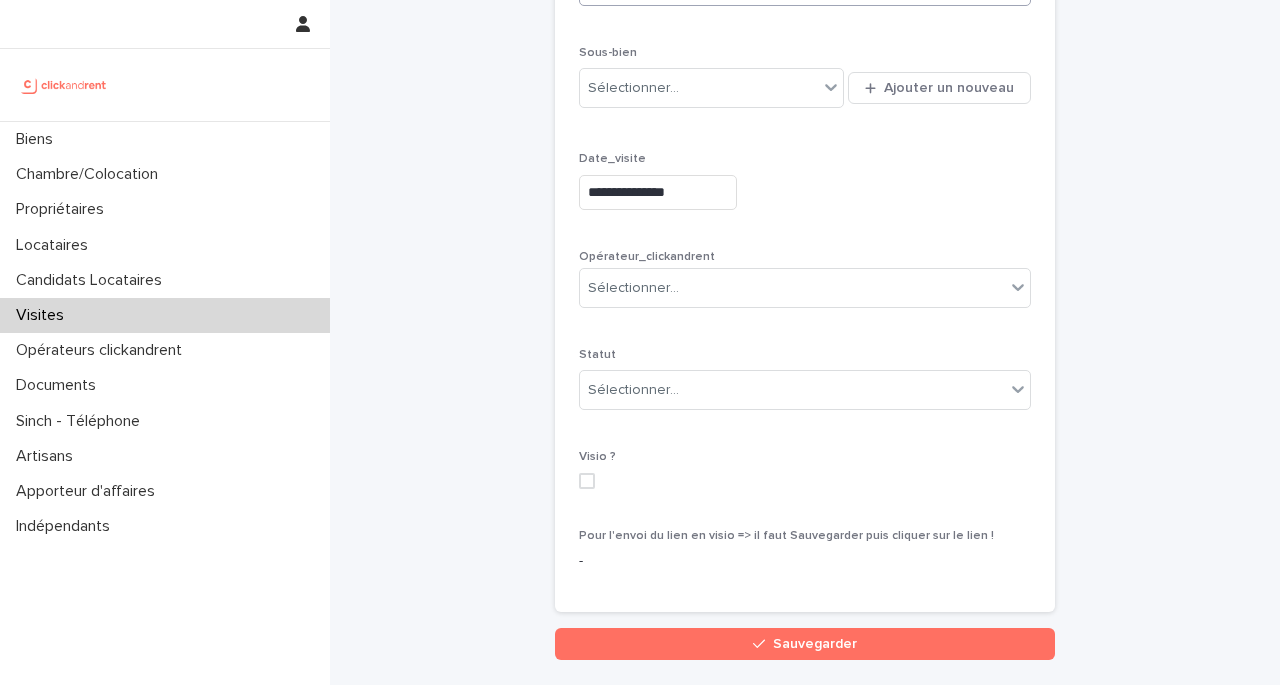 scroll, scrollTop: 337, scrollLeft: 0, axis: vertical 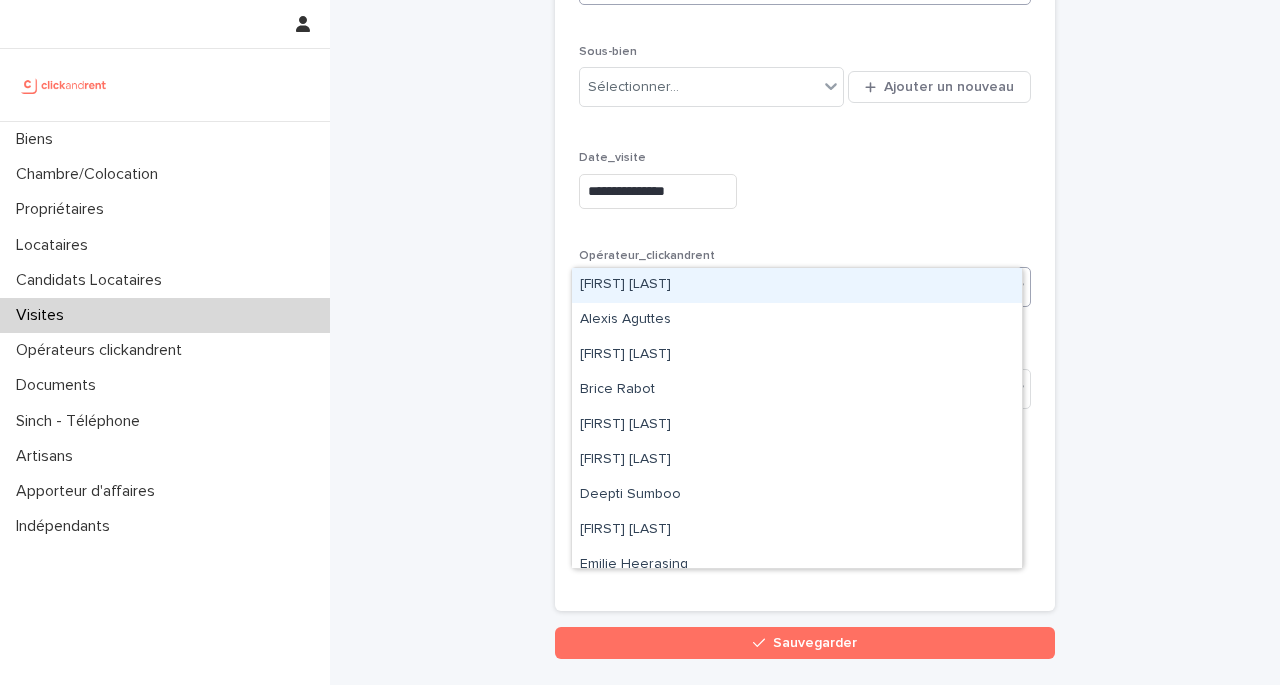 click on "Sélectionner..." at bounding box center [633, 287] 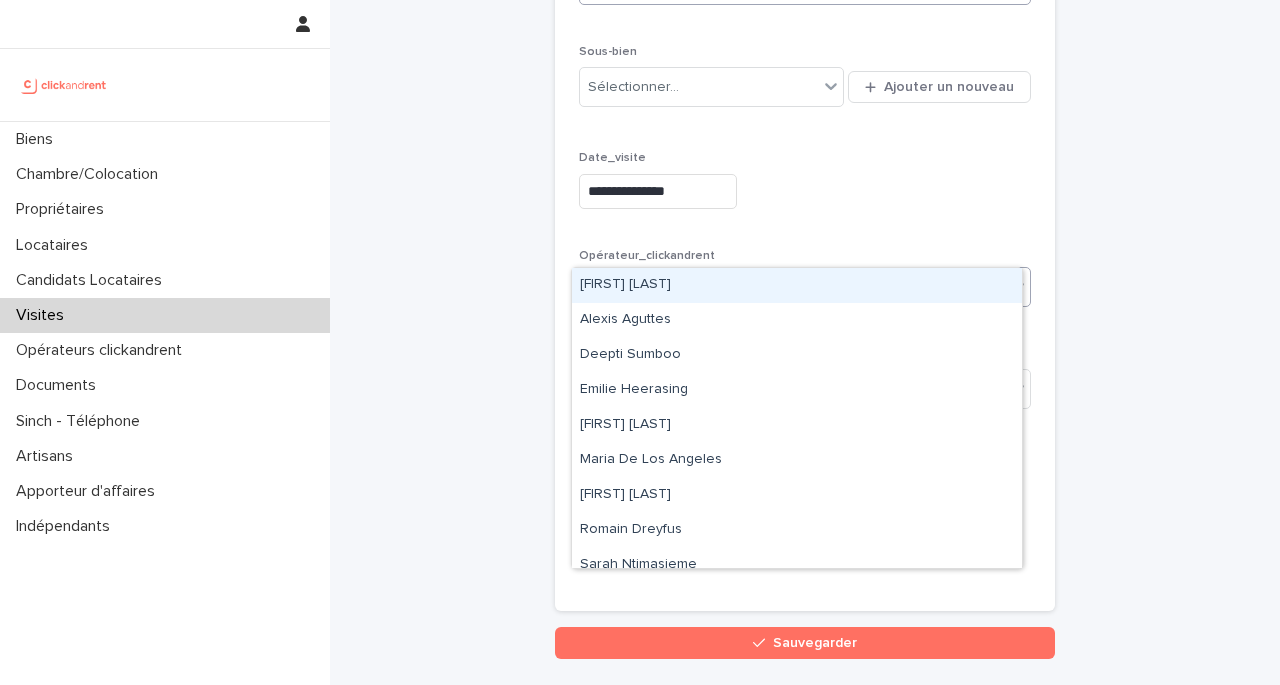 type on "**" 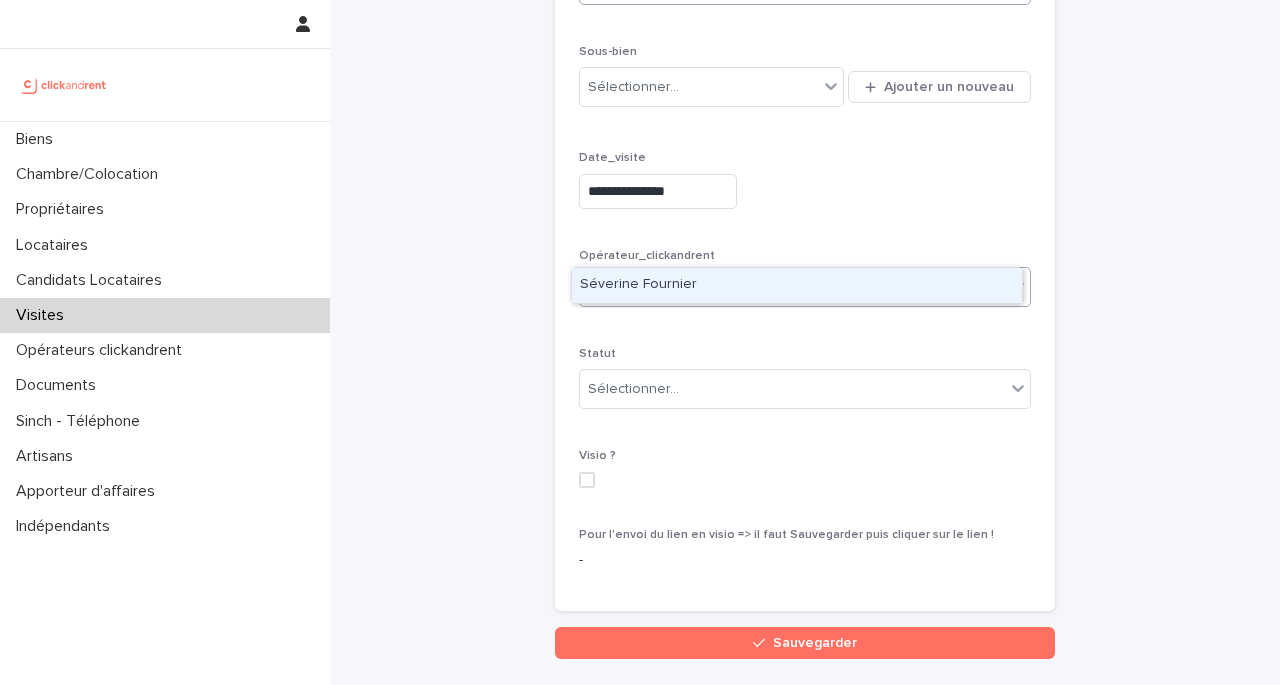click on "Séverine Fournier" at bounding box center [638, 284] 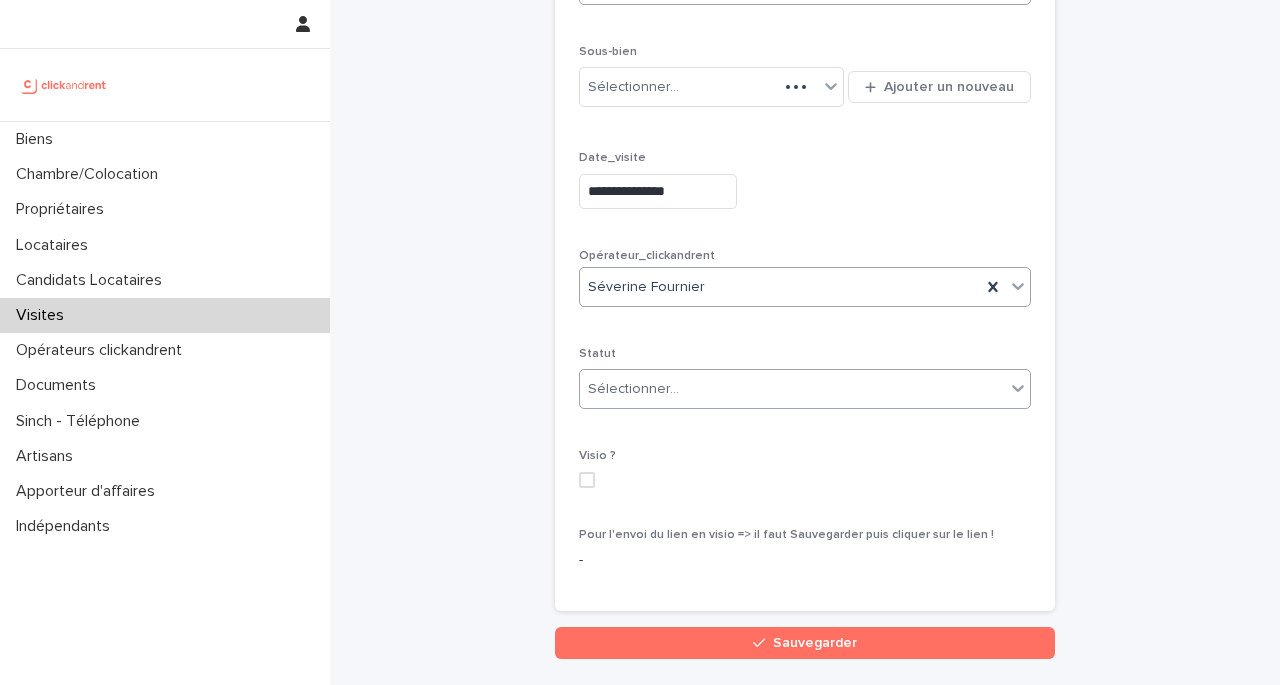 click on "Sélectionner..." at bounding box center (633, 389) 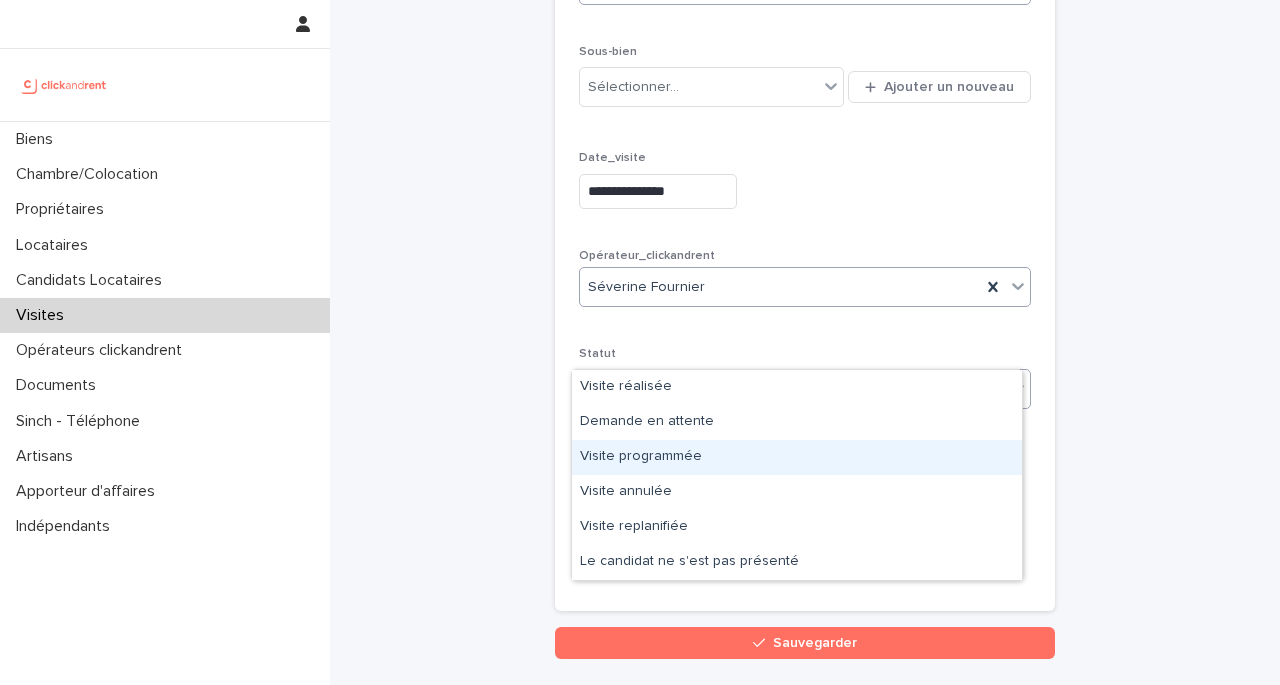 click on "Visite programmée" at bounding box center (797, 457) 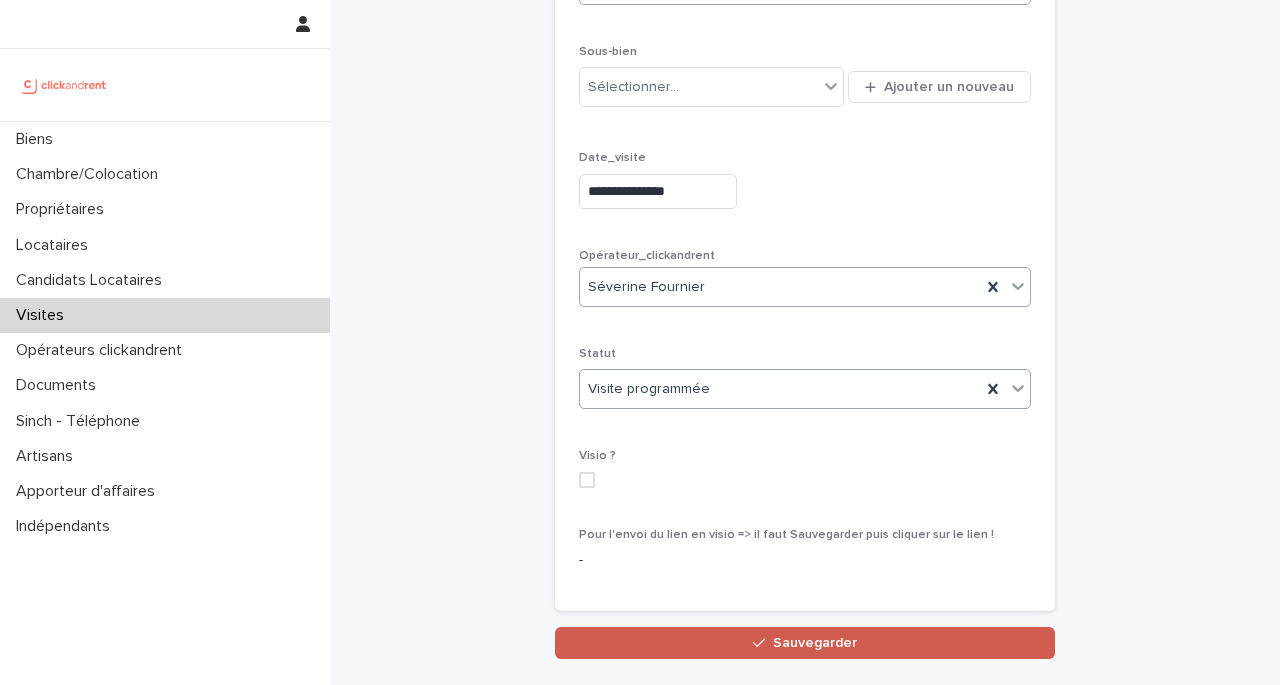 click on "Sauvegarder" at bounding box center (805, 643) 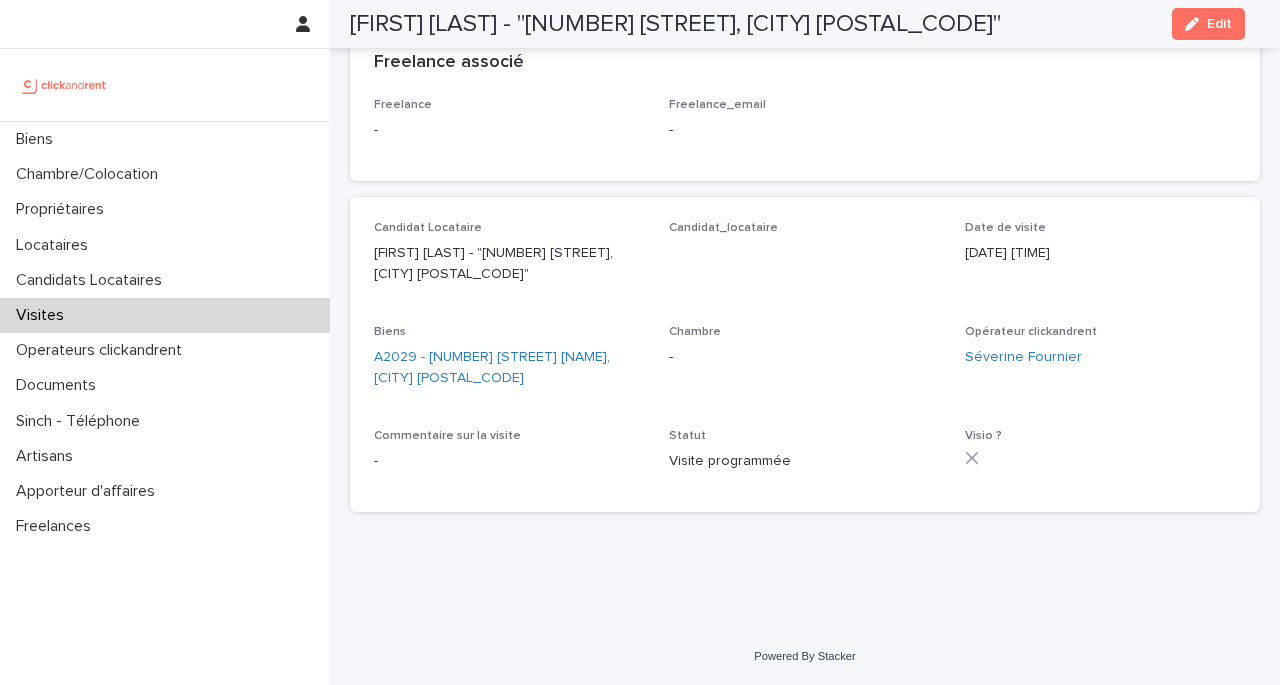scroll, scrollTop: 0, scrollLeft: 0, axis: both 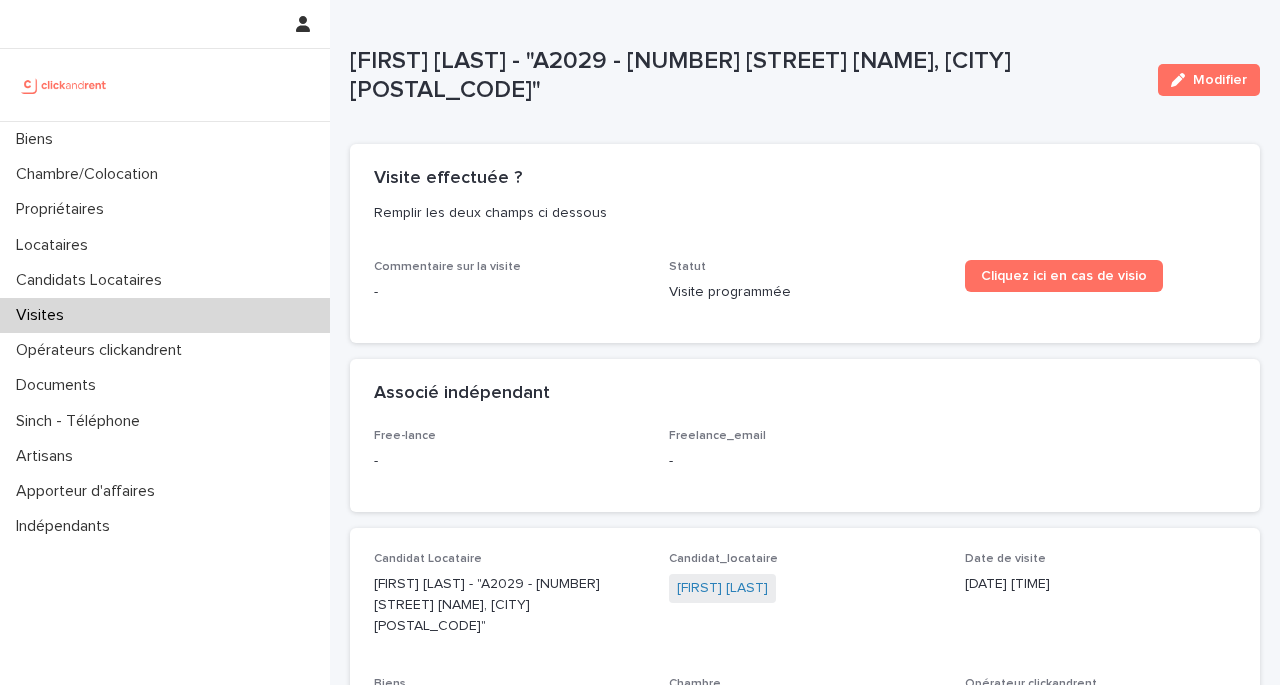 click on "Visites" at bounding box center [44, 315] 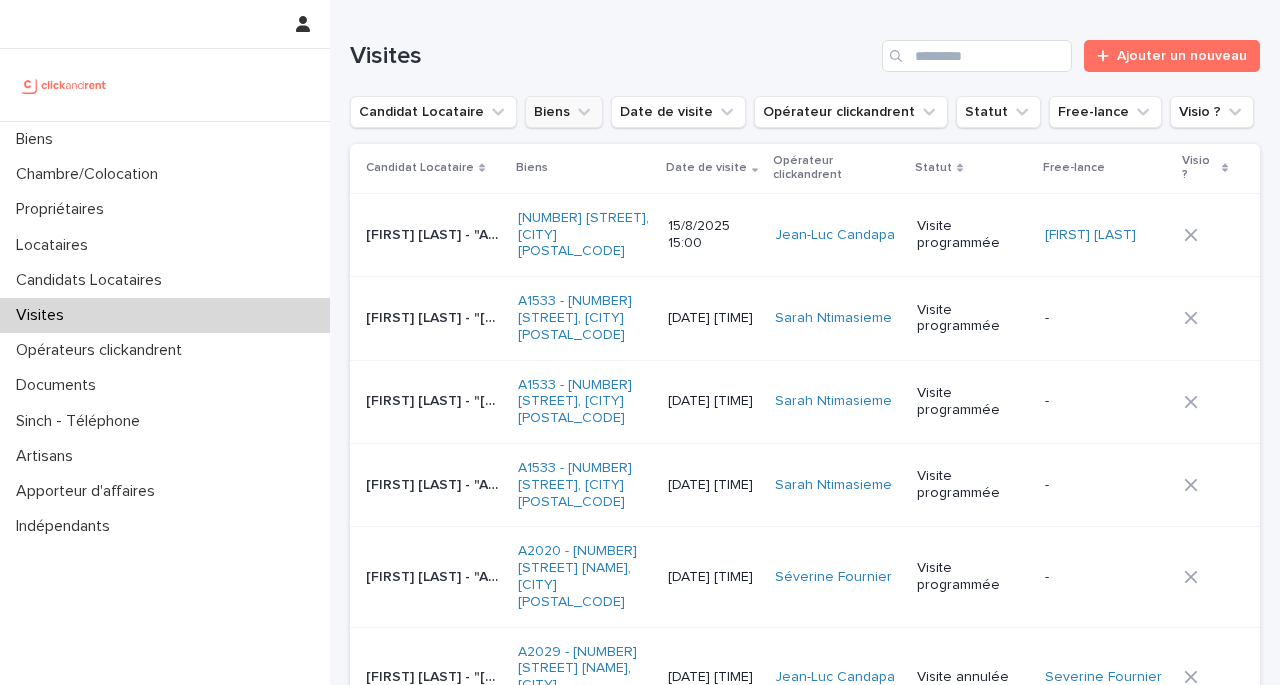 click 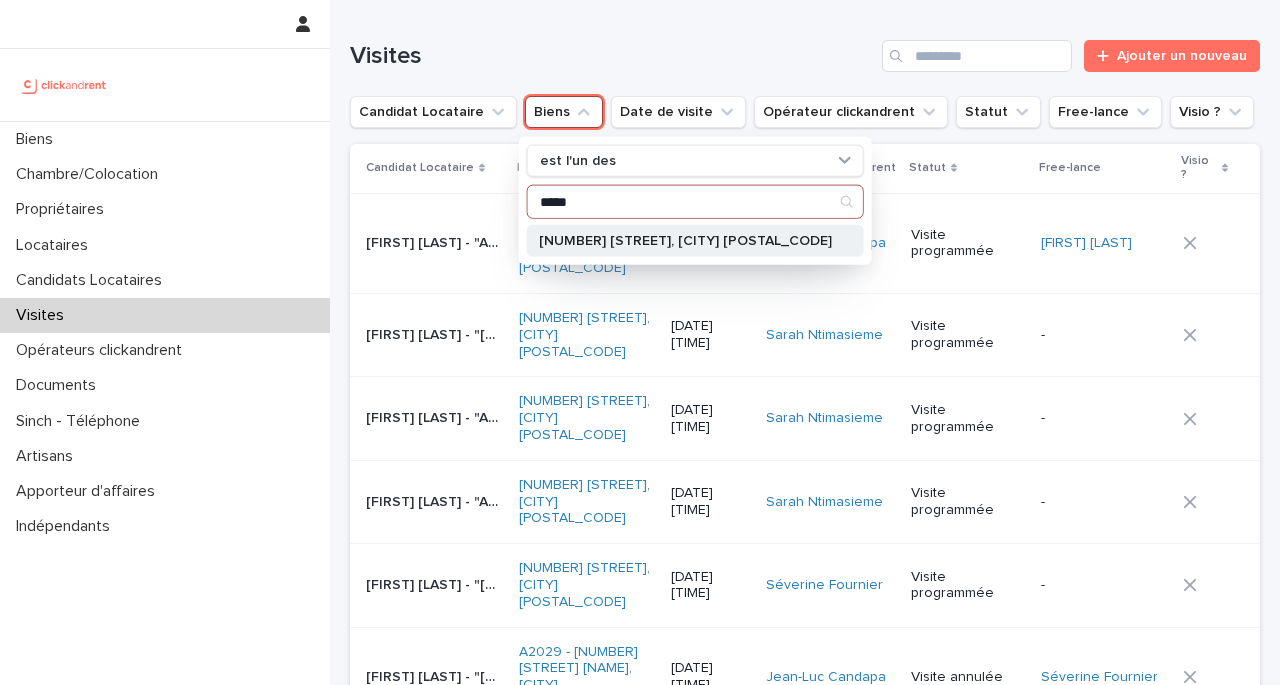 type on "*****" 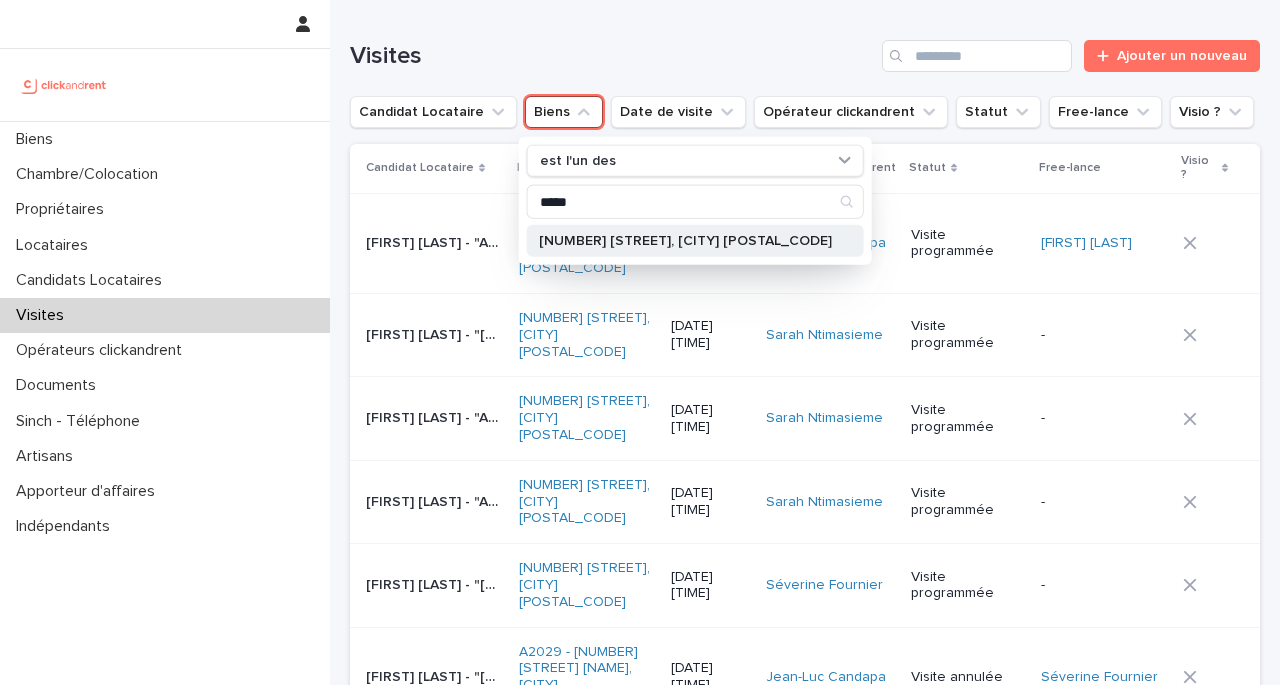 click on "[NUMBER] [STREET], [CITY] [POSTAL_CODE]" at bounding box center (695, 241) 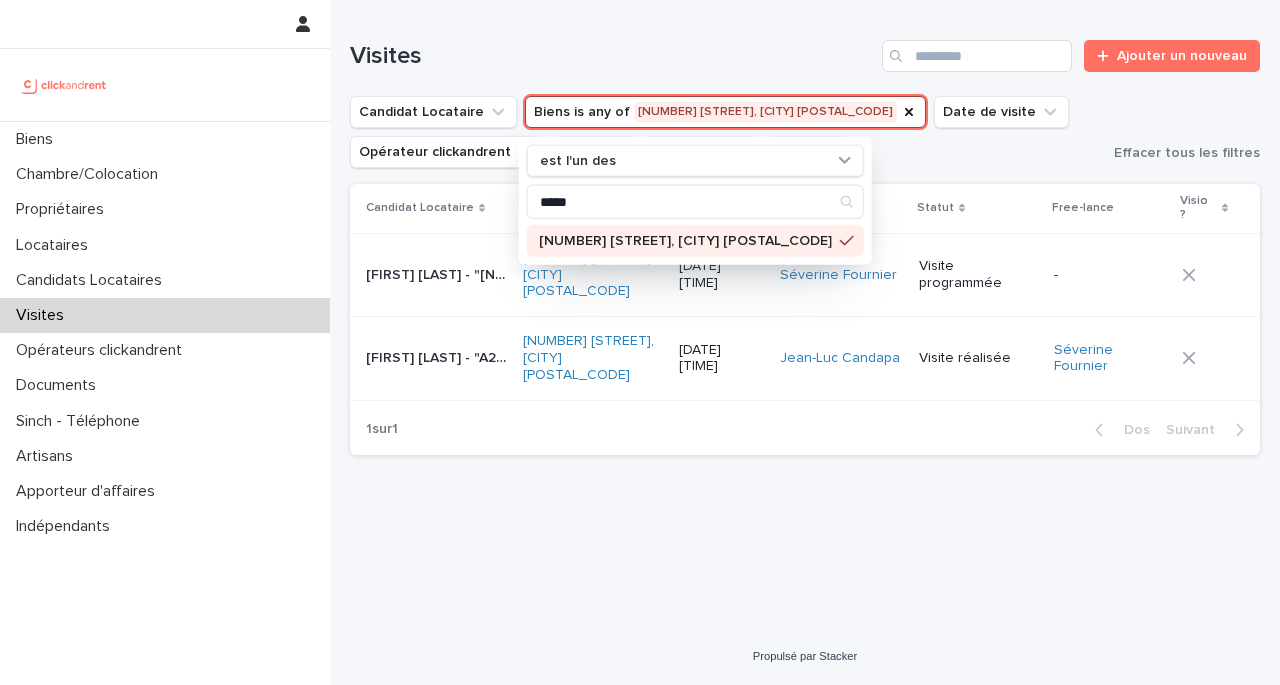 click on "Chargement... Économie… Chargement... Économie… Visites Ajouter un nouveau Candidat Locataire Biens is any of [NUMBER] [STREET], [CITY] [POSTAL_CODE]… est l'un des ***** [NUMBER] [STREET], [CITY] [POSTAL_CODE] Date de visite Opérateur clickandrent Statut Free-lance Visio ? Effacer tous les filtres Candidat Locataire Biens Date de visite Opérateur clickandrent Statut Free-lance Visio ? [FIRST] [LAST] - "[NUMBER] [STREET], [CITY] [POSTAL_CODE]" [FIRST] [LAST] - "[NUMBER] [STREET], [CITY] [POSTAL_CODE]"   [NUMBER] [STREET], [CITY] [POSTAL_CODE]   [DATE] [TIME] [FIRST] [LAST]   Visite programmée - [FIRST] [LAST] - "[NUMBER] [STREET], [CITY] [POSTAL_CODE]" [FIRST] [LAST] - "[NUMBER] [STREET], [CITY] [POSTAL_CODE]"   [NUMBER] [STREET], [CITY] [POSTAL_CODE]   [DATE] [TIME] [FIRST] [LAST]   Visite réalisée [FIRST] [LAST]   1  sur  1 Dos Suivant" at bounding box center (805, 289) 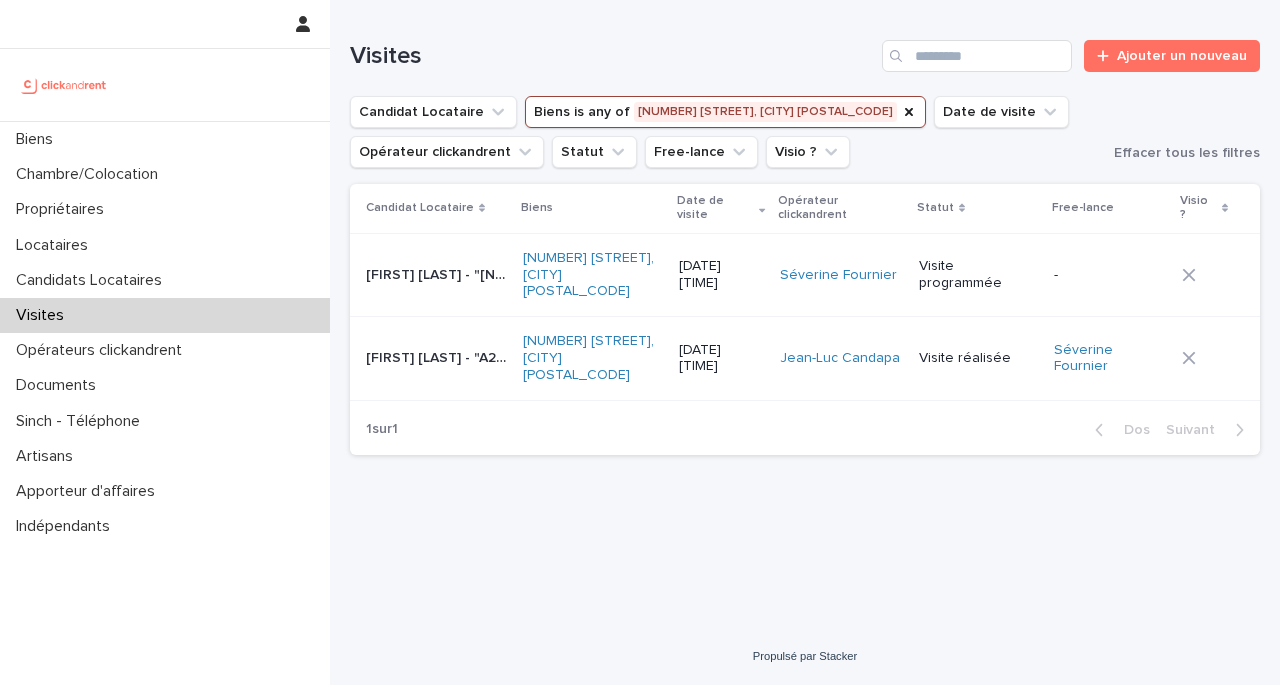 click on "[FIRST] [LAST] - "[NUMBER] [STREET], [CITY] [POSTAL_CODE]" [FIRST] [LAST] - "[NUMBER] [STREET], [CITY] [POSTAL_CODE]"" at bounding box center [436, 275] 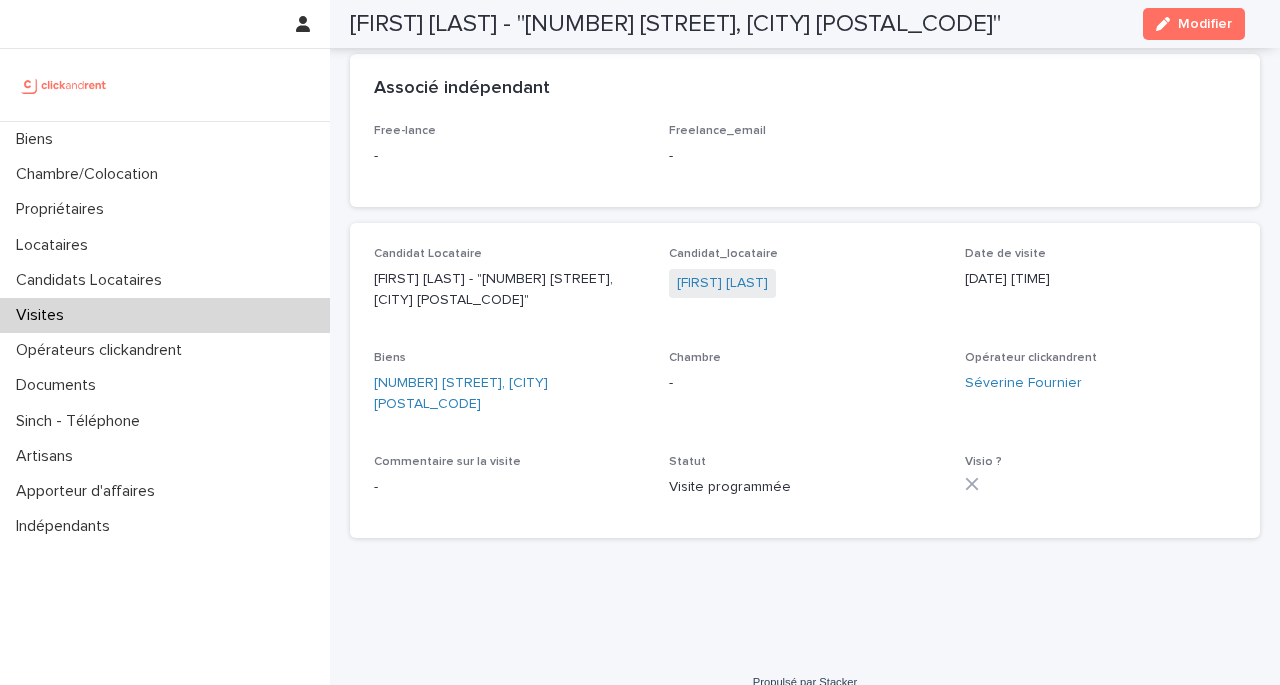 scroll, scrollTop: 330, scrollLeft: 0, axis: vertical 